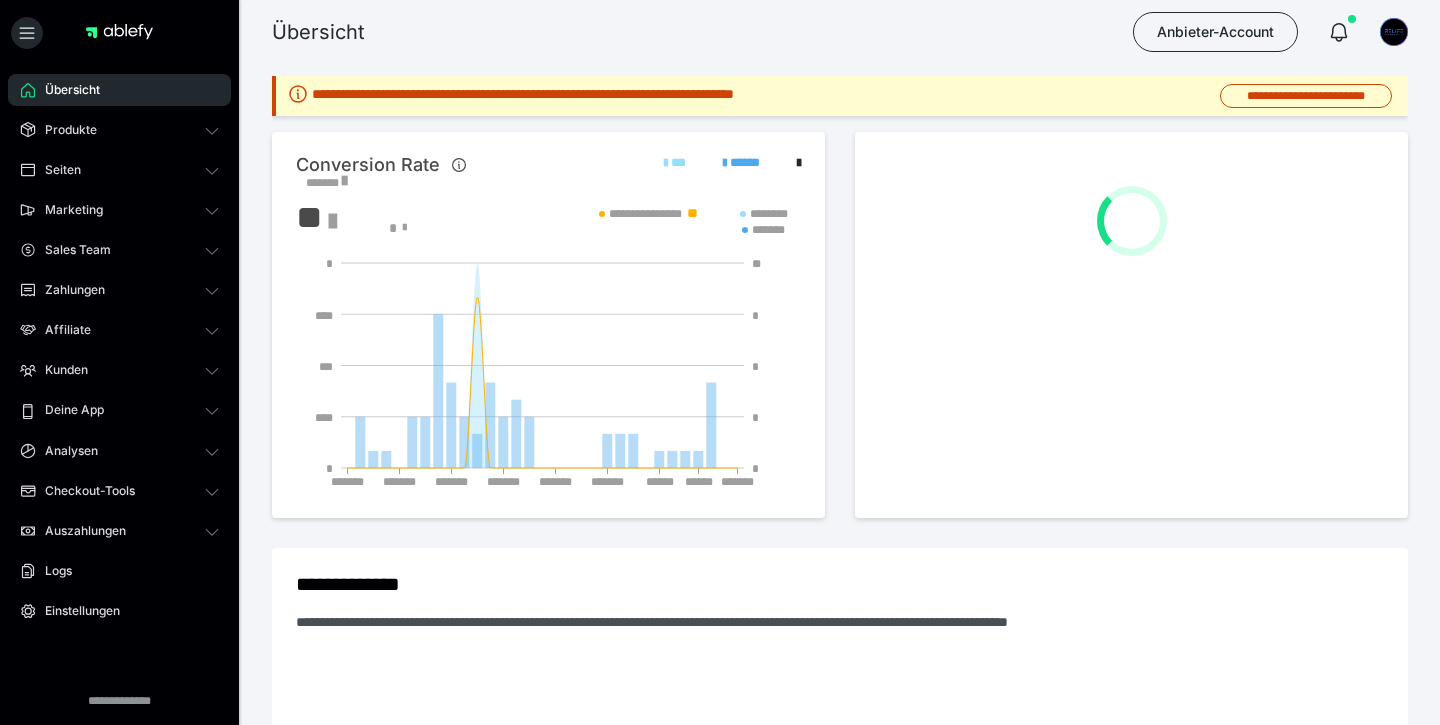 scroll, scrollTop: 0, scrollLeft: 0, axis: both 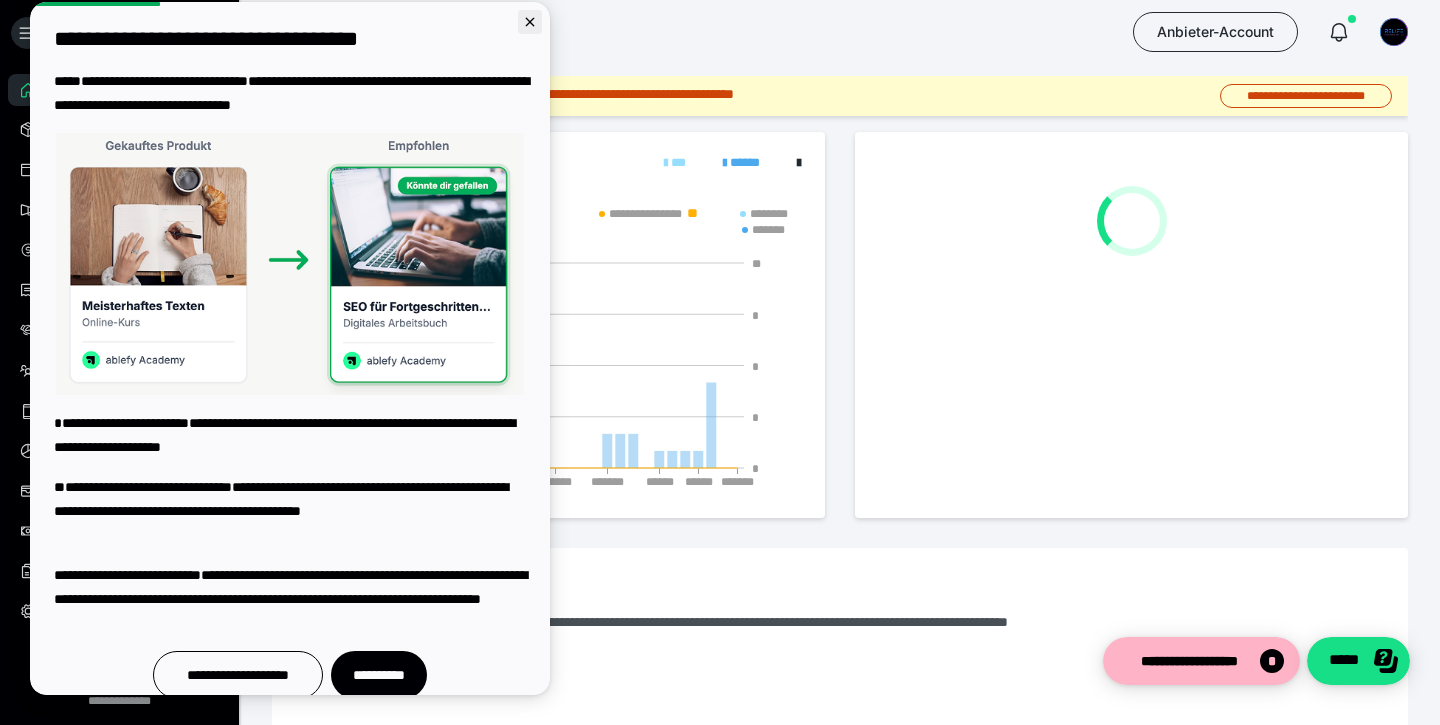 click 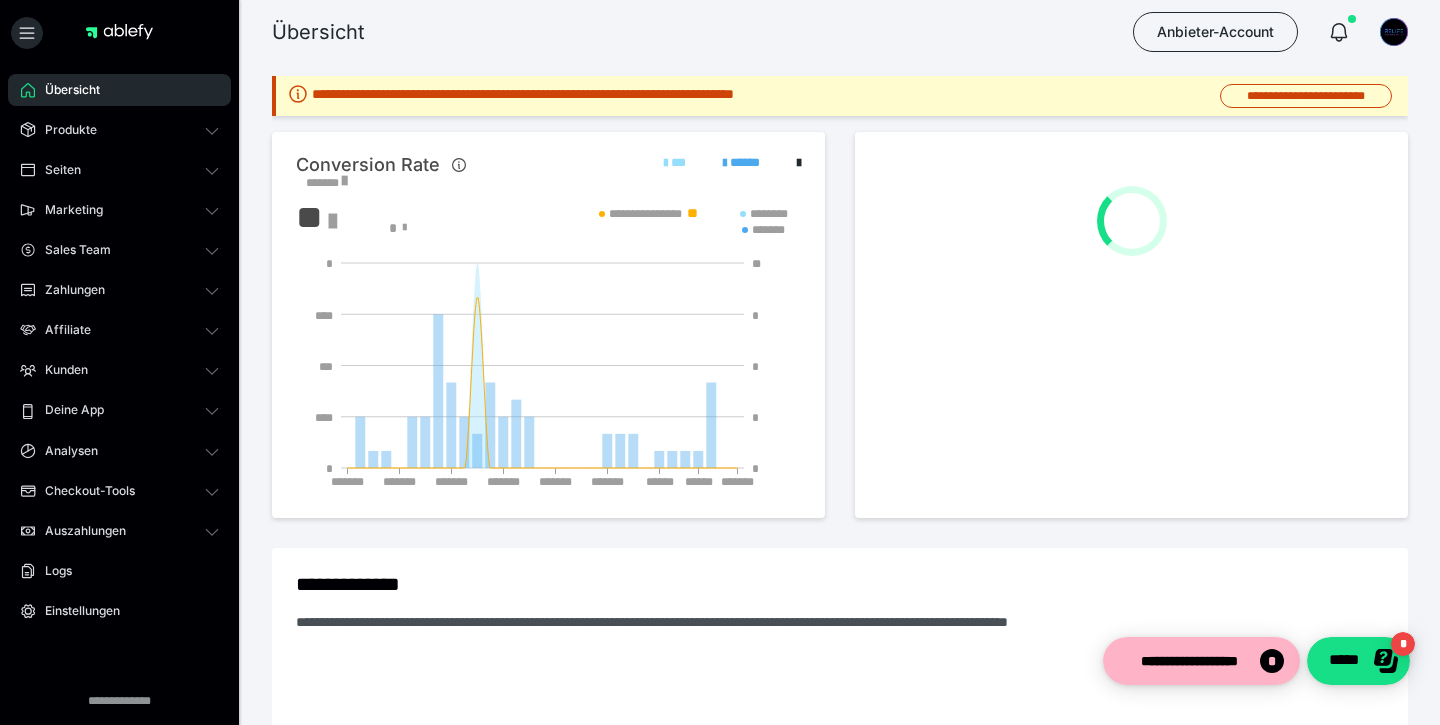 scroll, scrollTop: 0, scrollLeft: 0, axis: both 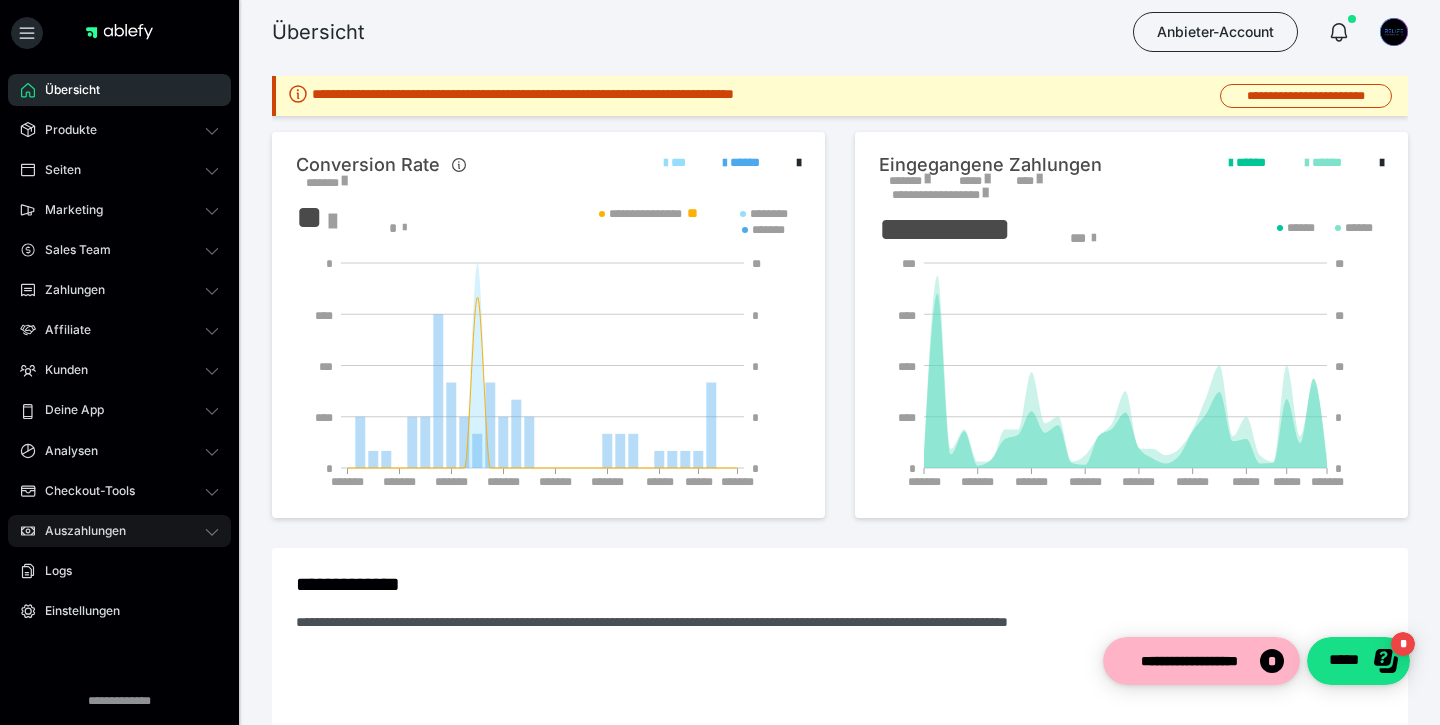 click on "Auszahlungen" at bounding box center (119, 531) 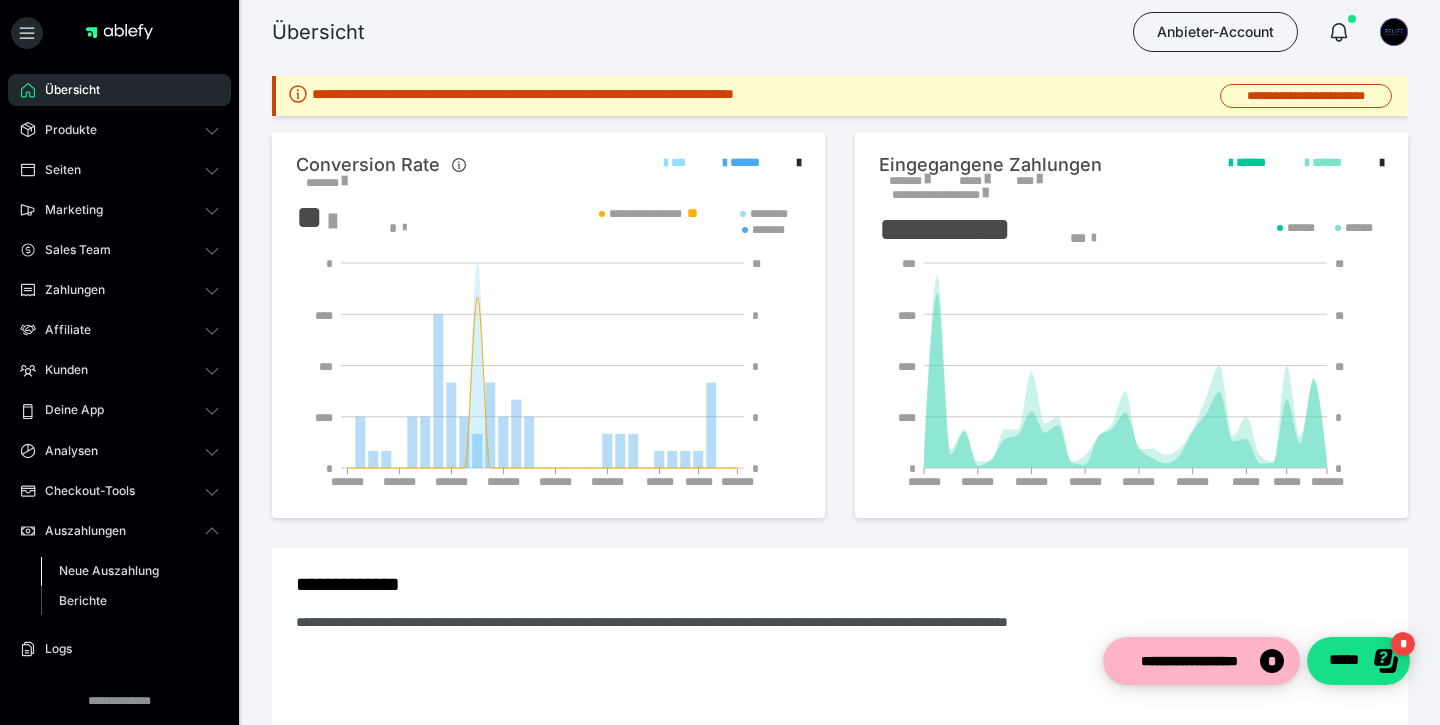 click on "Neue Auszahlung" at bounding box center (109, 570) 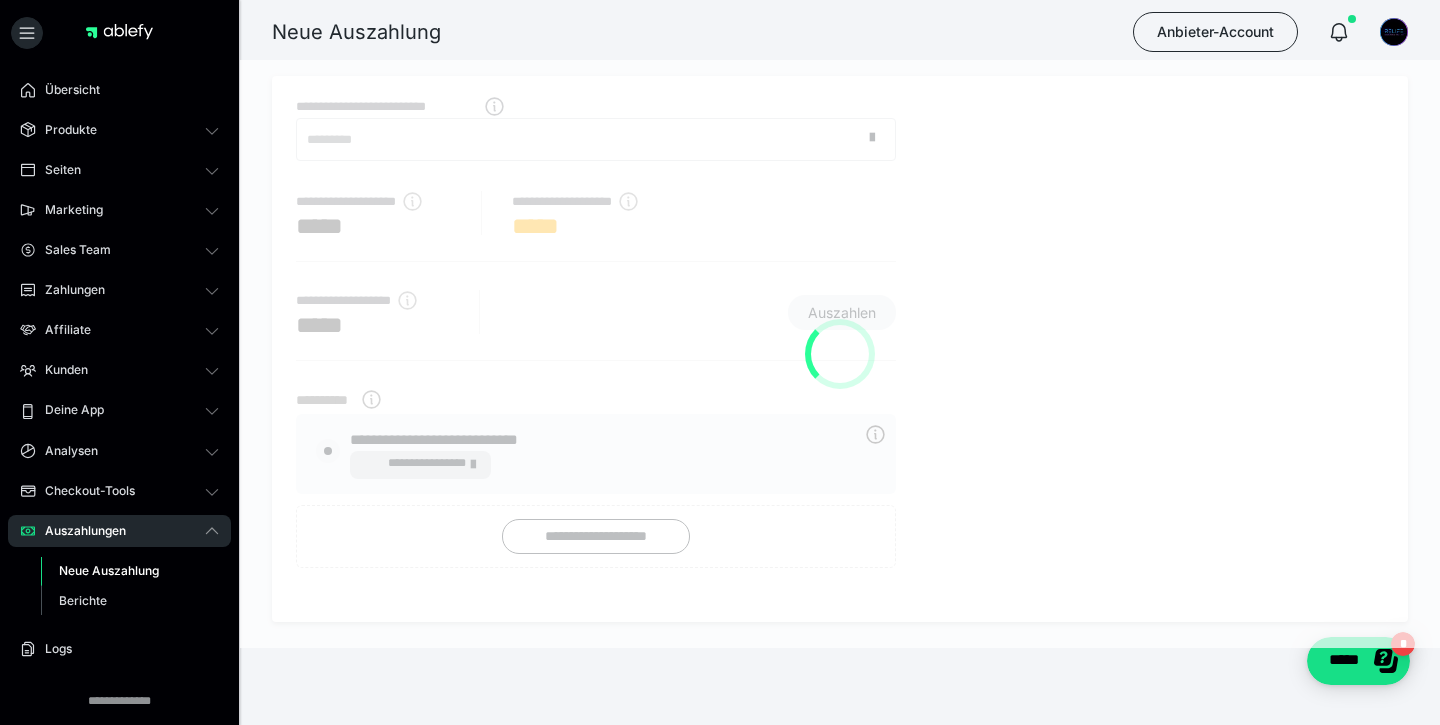 radio on "****" 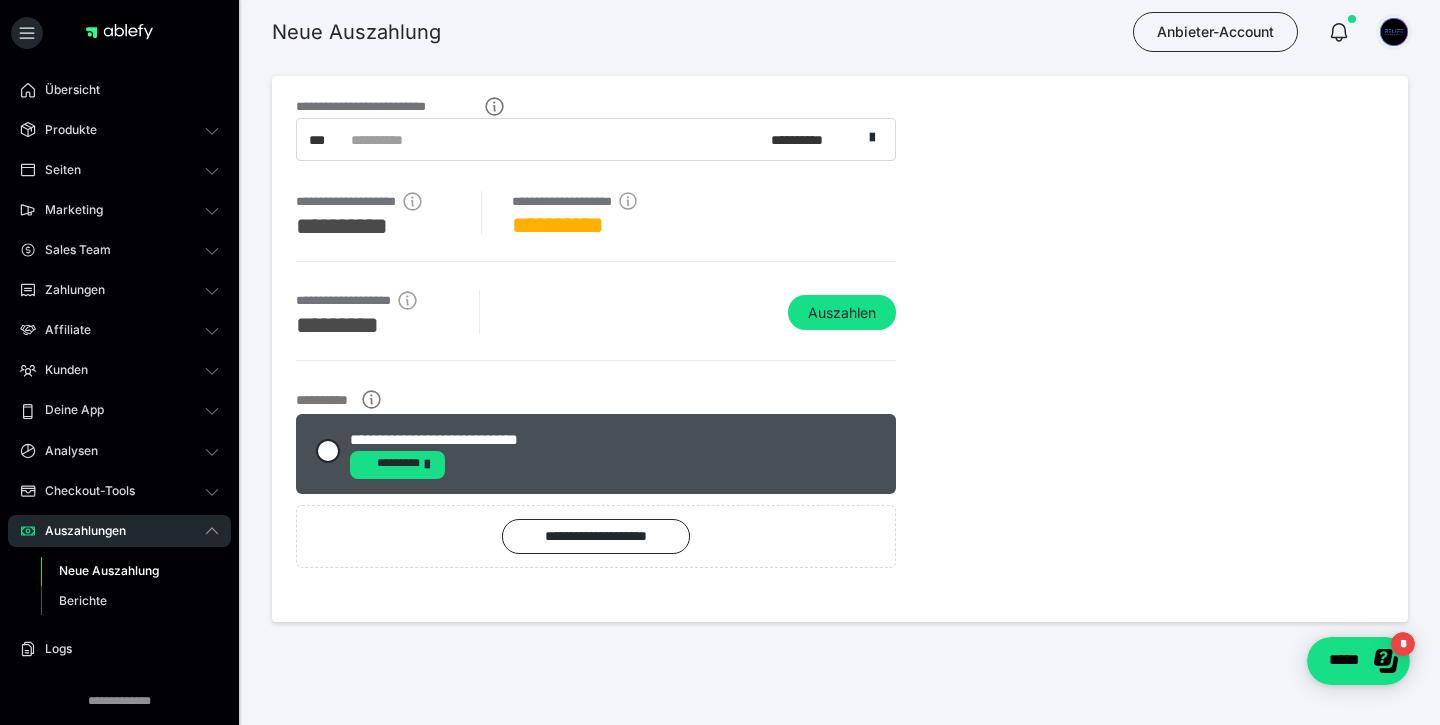 click at bounding box center [1394, 32] 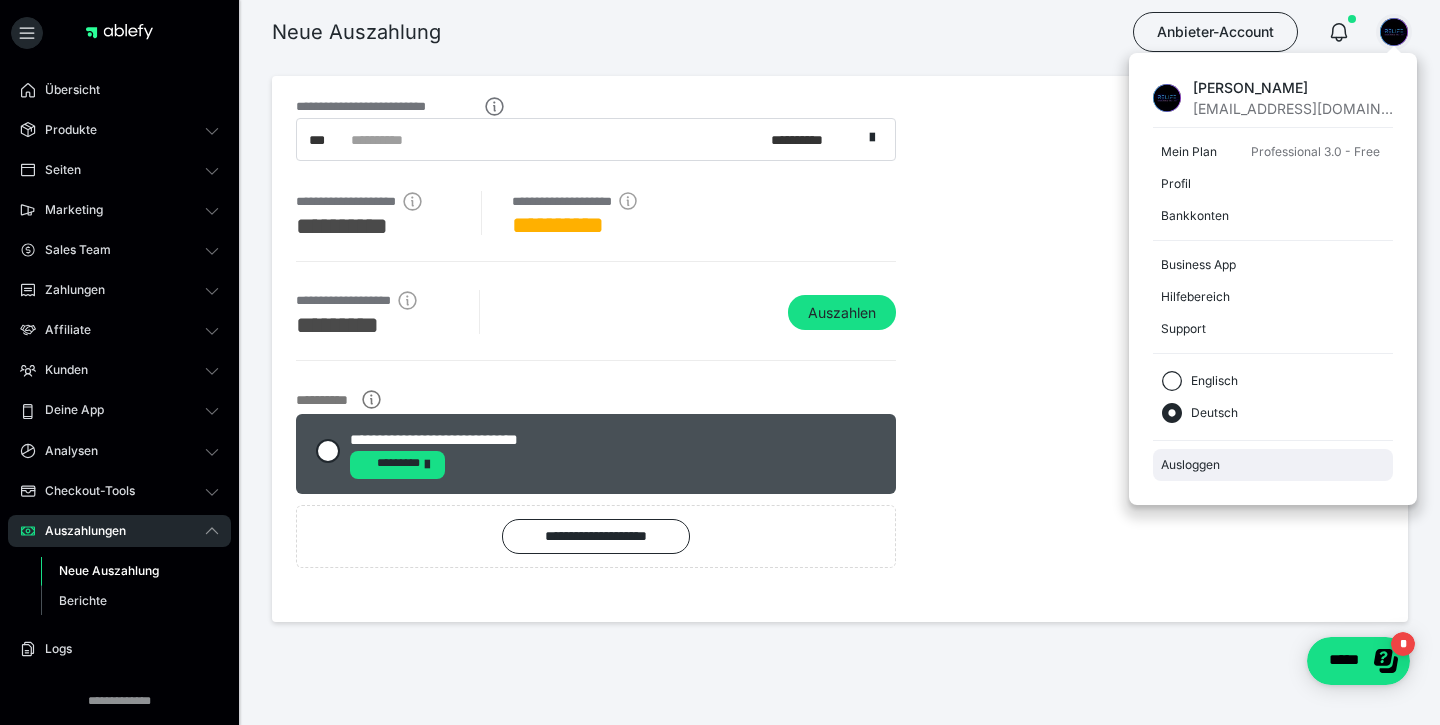 click on "Ausloggen" at bounding box center [1273, 465] 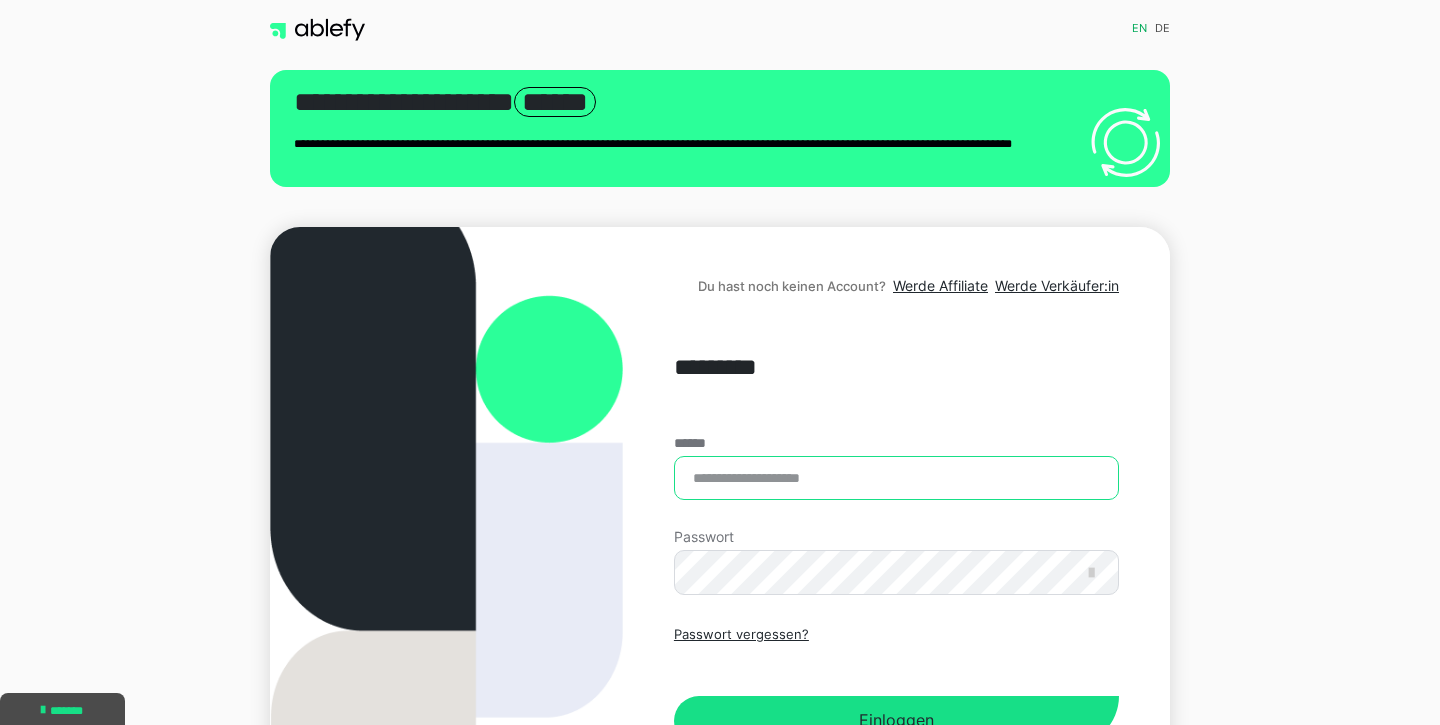 scroll, scrollTop: 0, scrollLeft: 0, axis: both 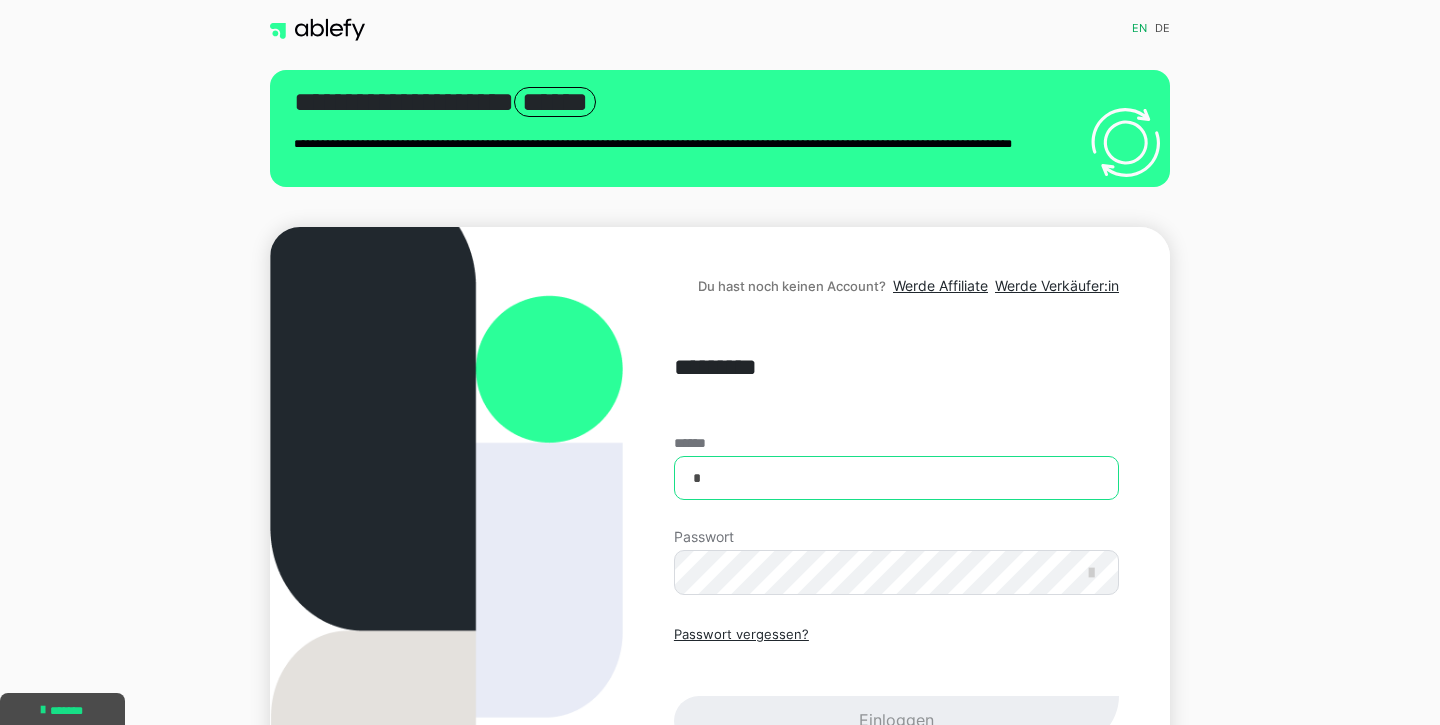 type on "**********" 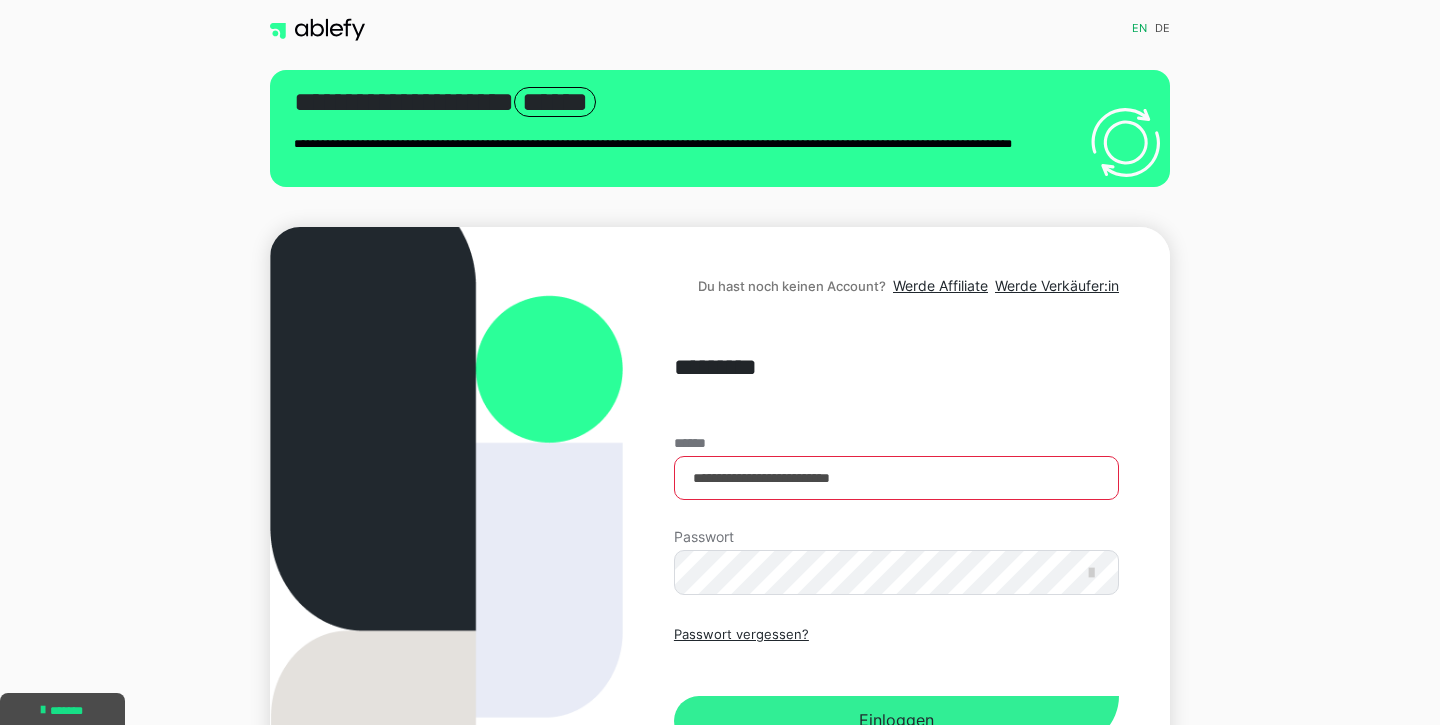 click on "Einloggen" at bounding box center (896, 721) 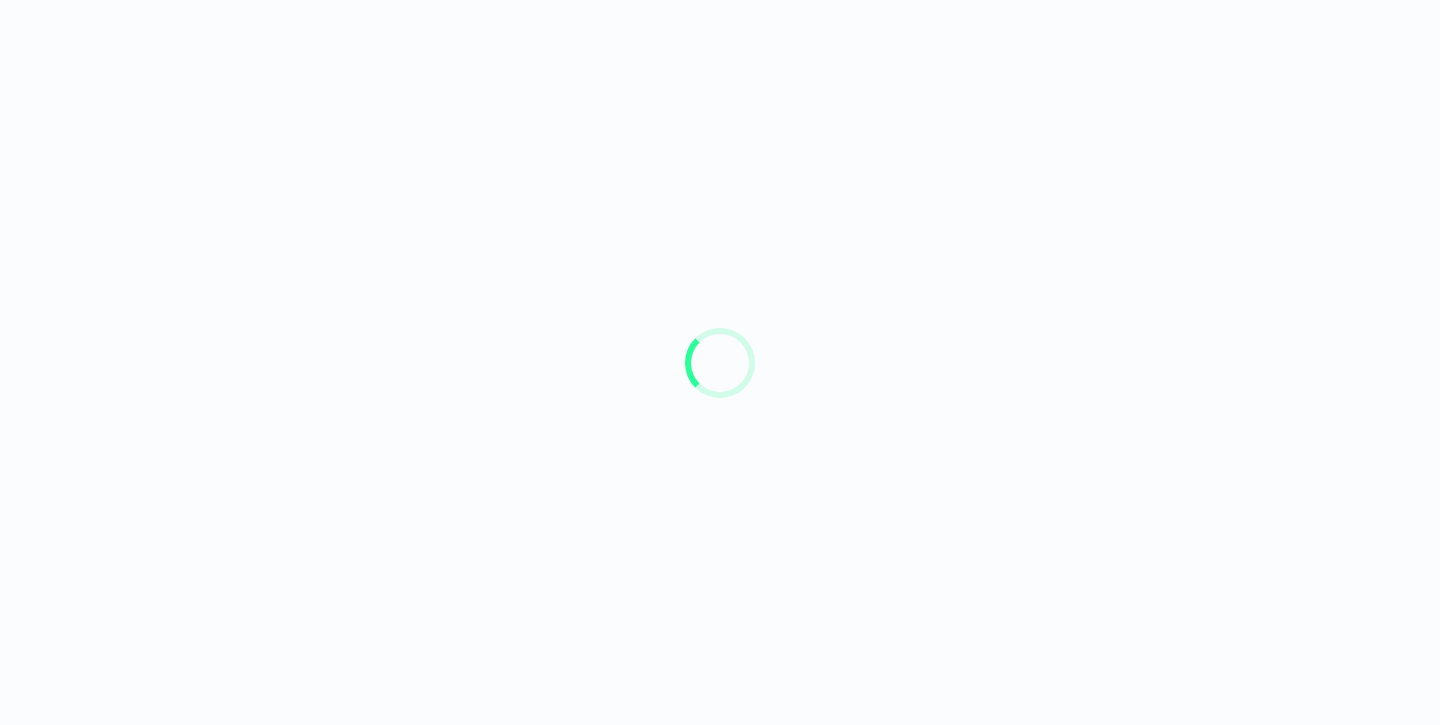 scroll, scrollTop: 0, scrollLeft: 0, axis: both 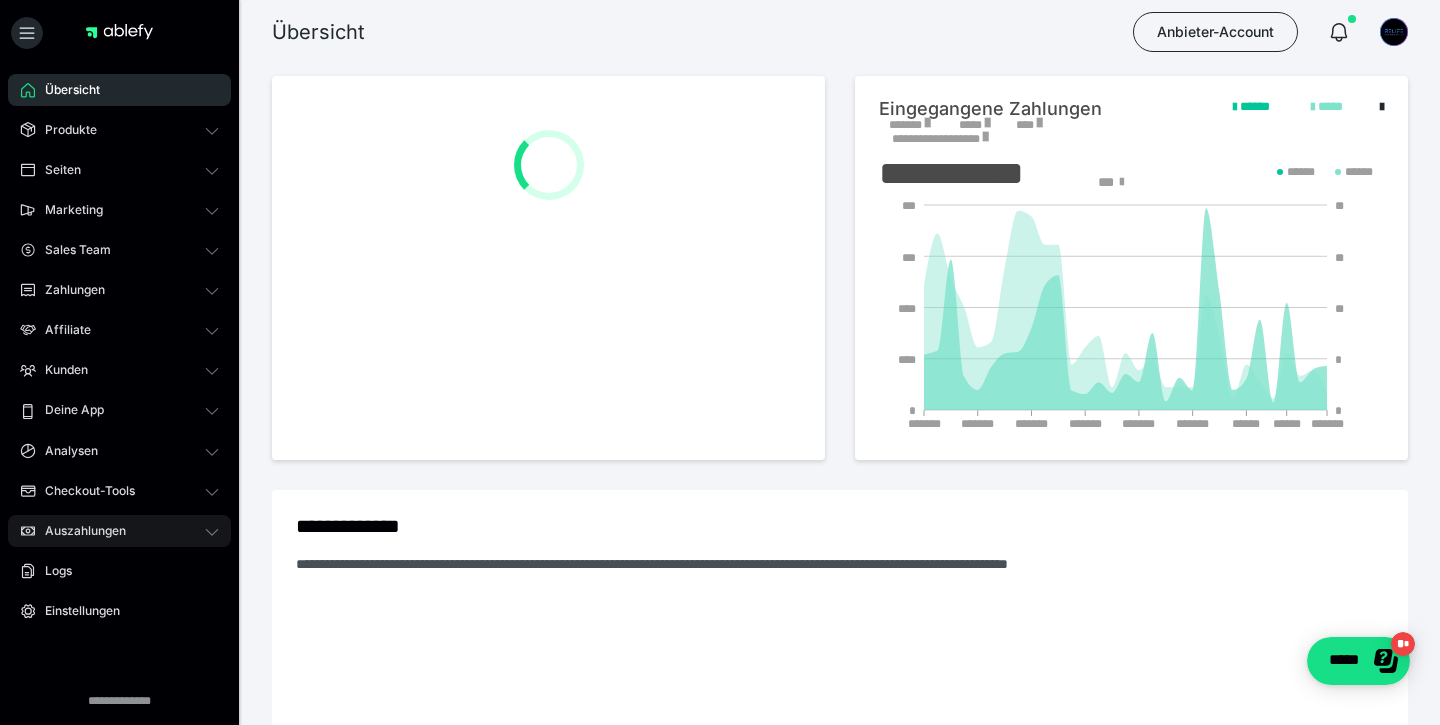 click on "Auszahlungen" at bounding box center [119, 531] 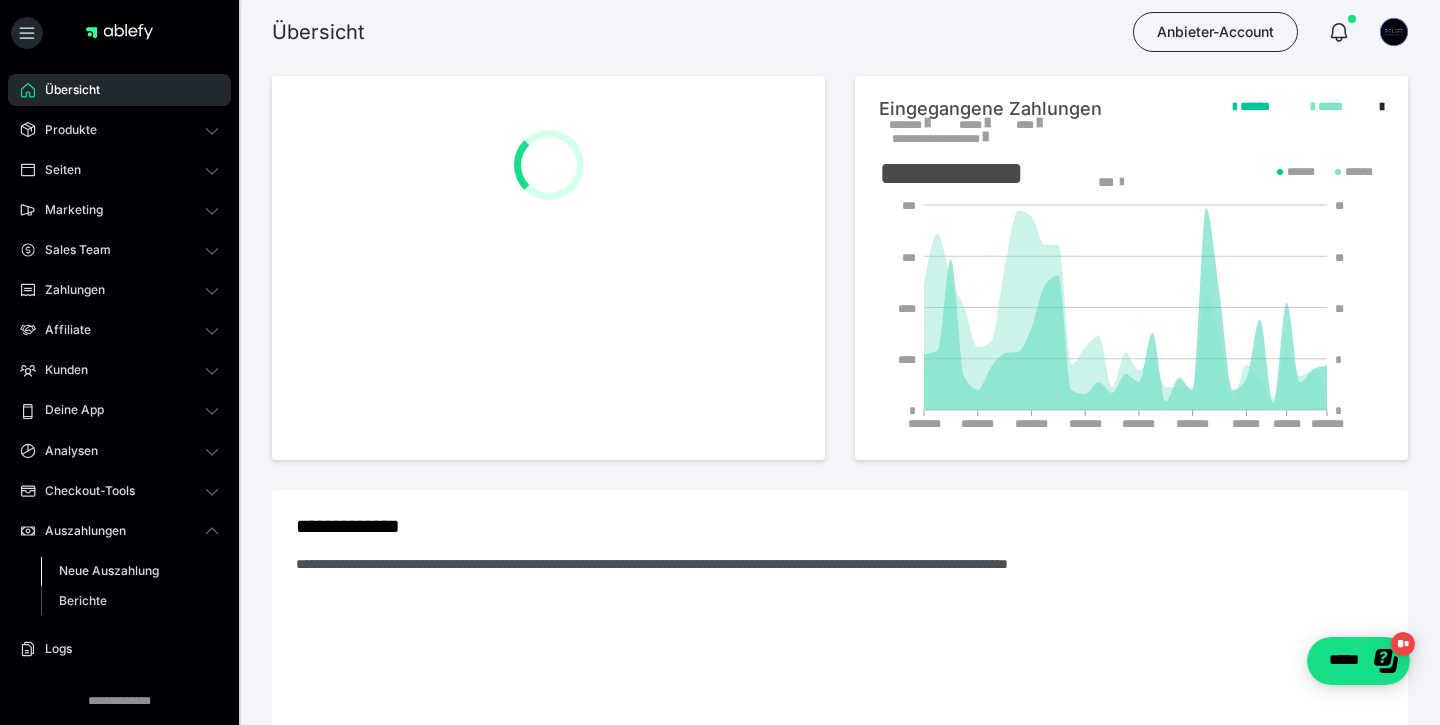 click on "Neue Auszahlung" at bounding box center [130, 571] 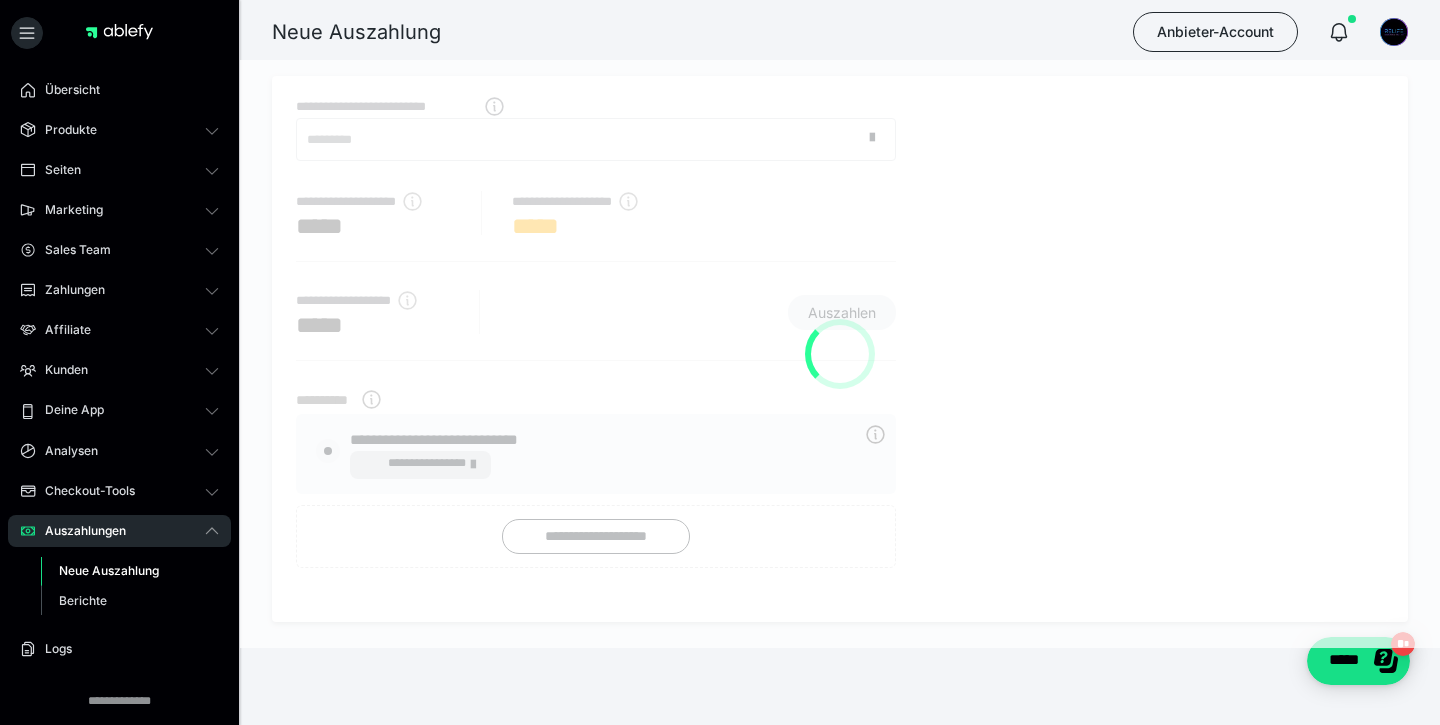 radio on "****" 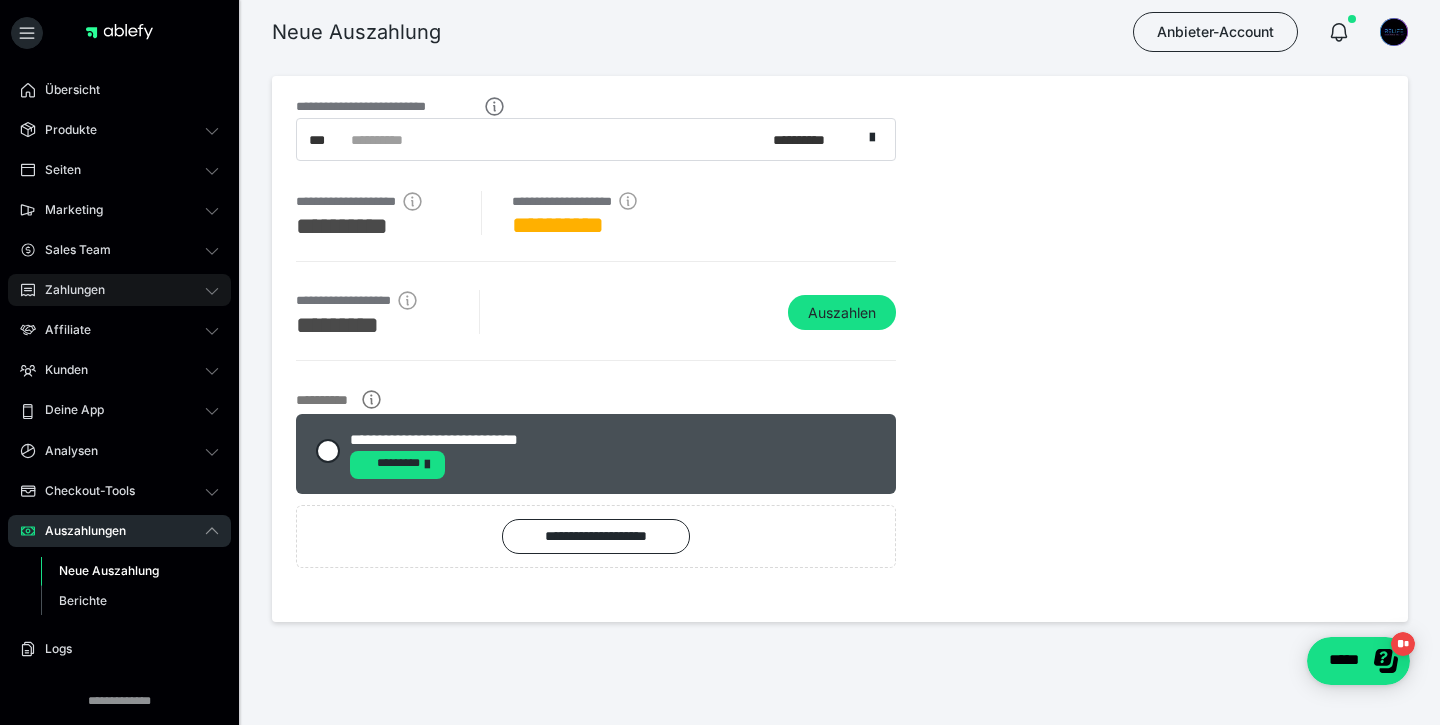 click on "Zahlungen" at bounding box center [119, 290] 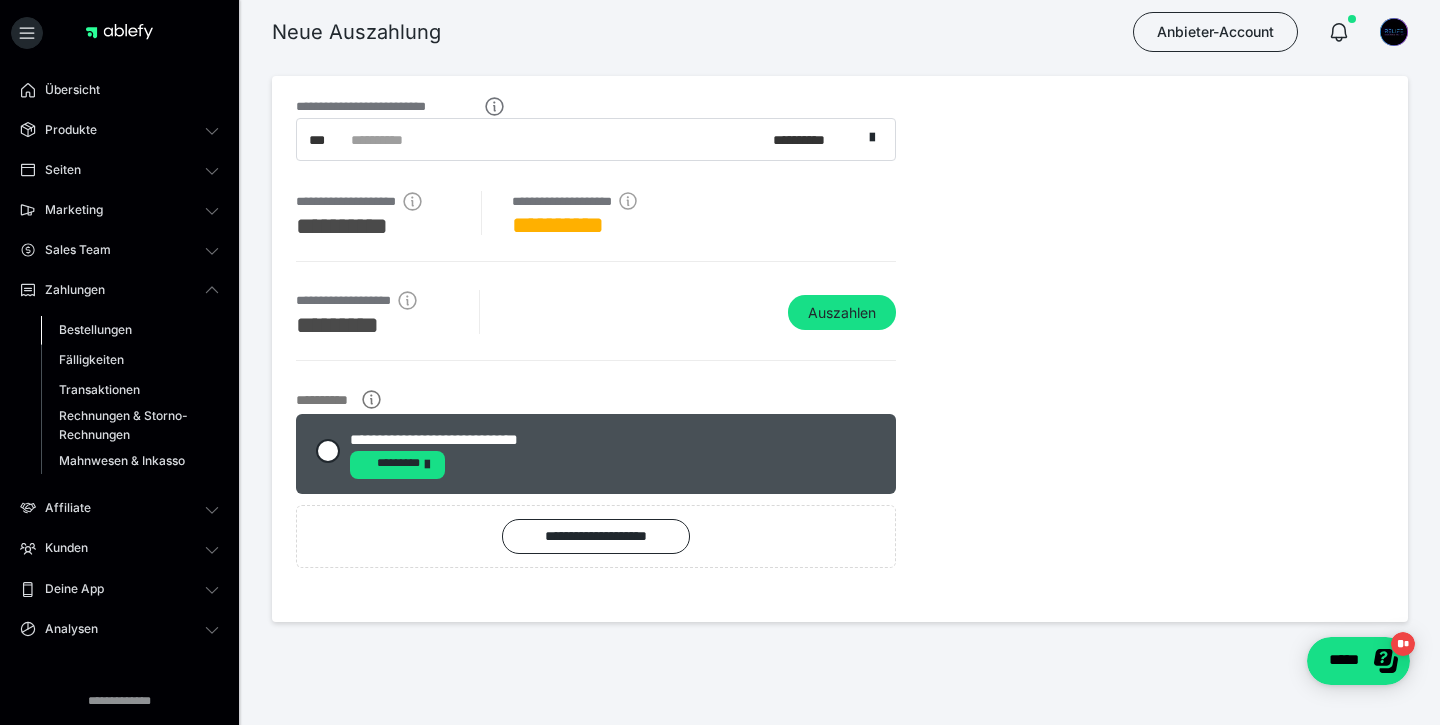 click on "Bestellungen" at bounding box center (130, 330) 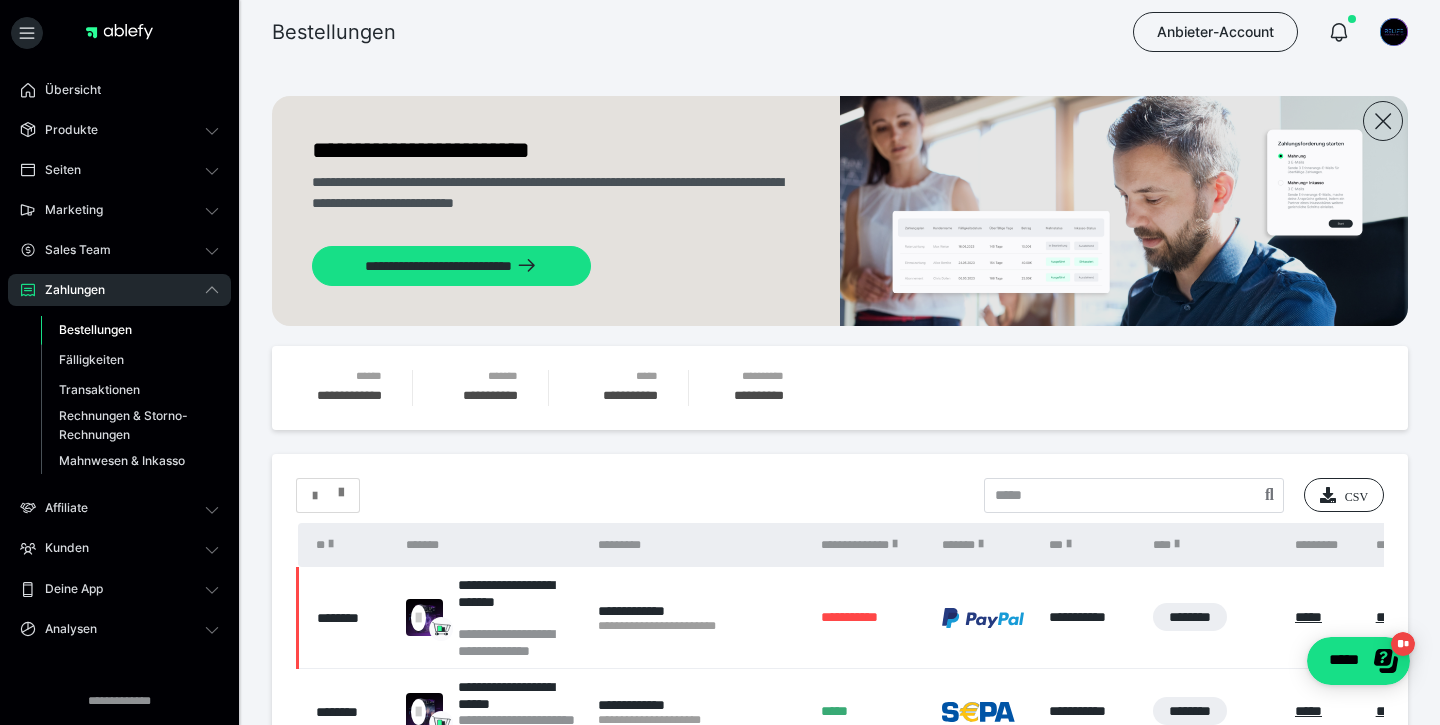 click at bounding box center (341, 488) 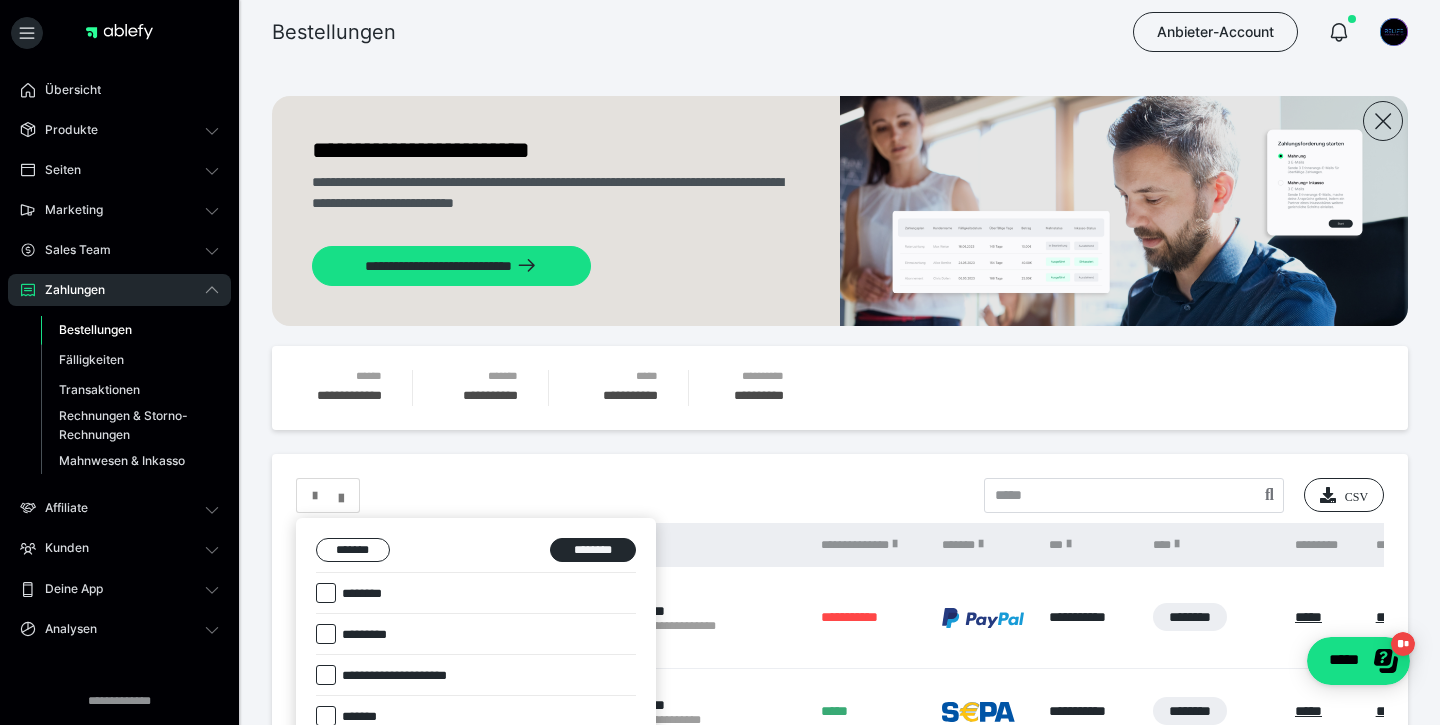 click on "********" at bounding box center [364, 594] 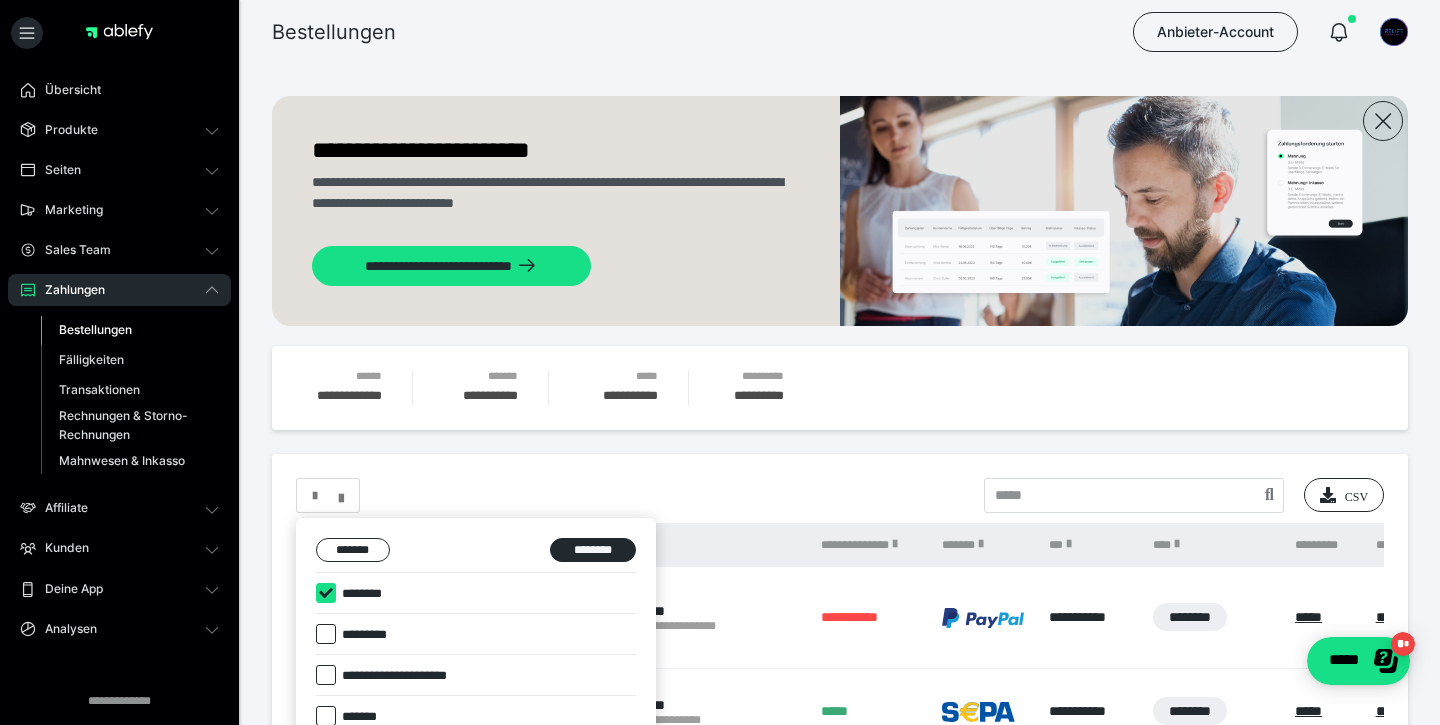 checkbox on "****" 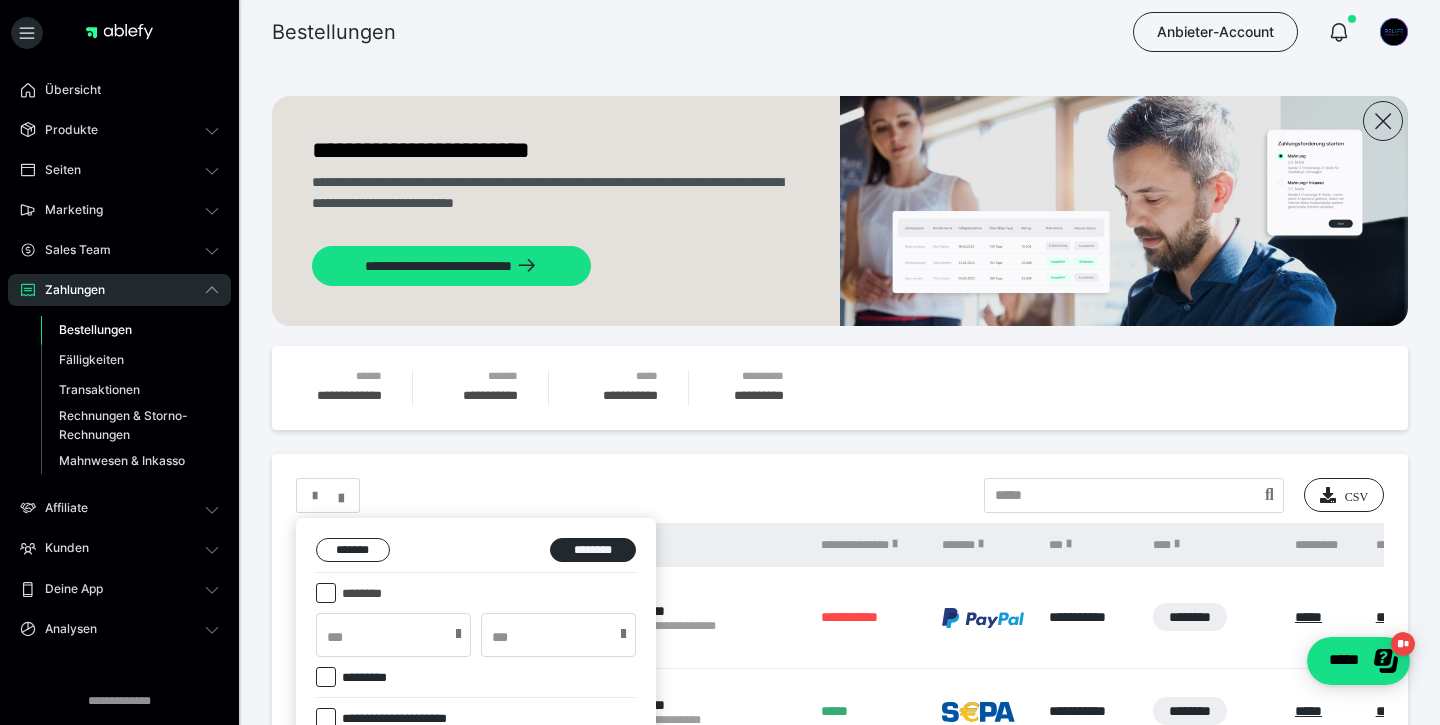 click at bounding box center (458, 634) 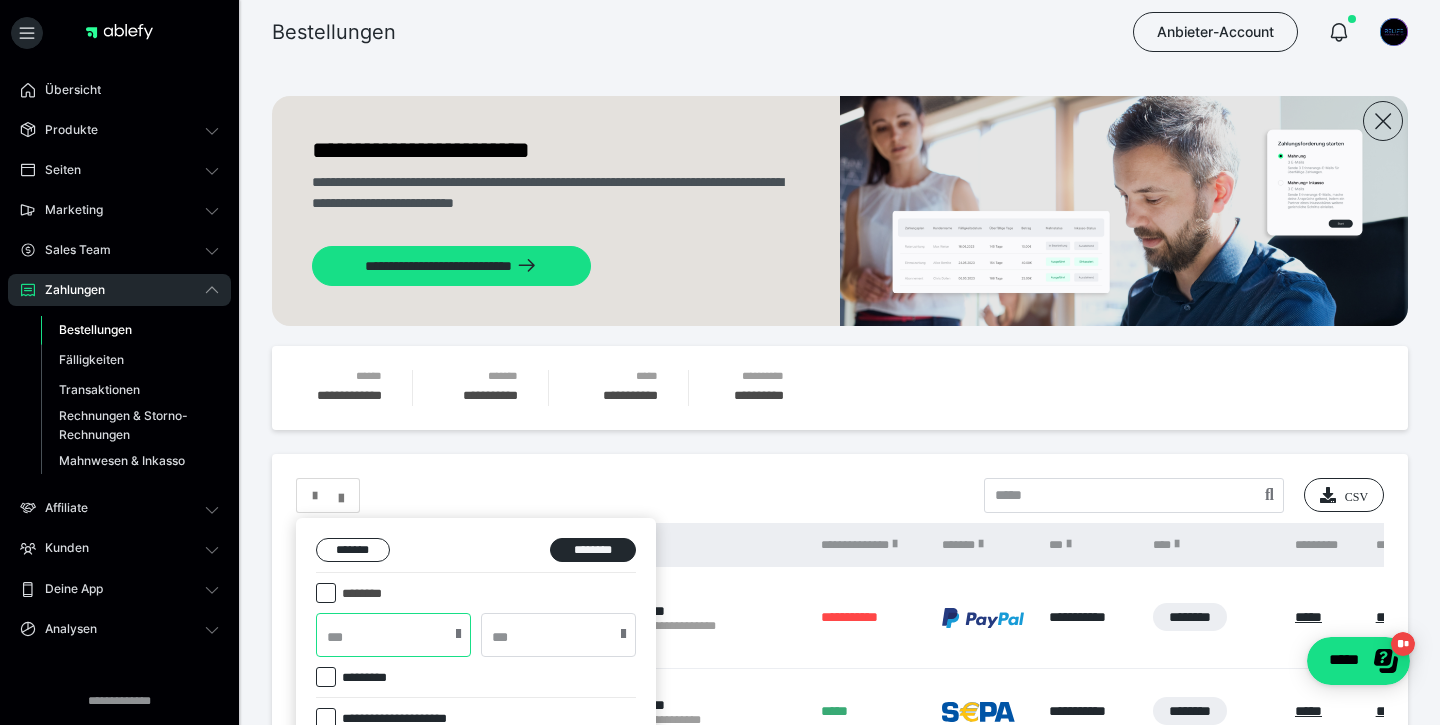 click at bounding box center [393, 635] 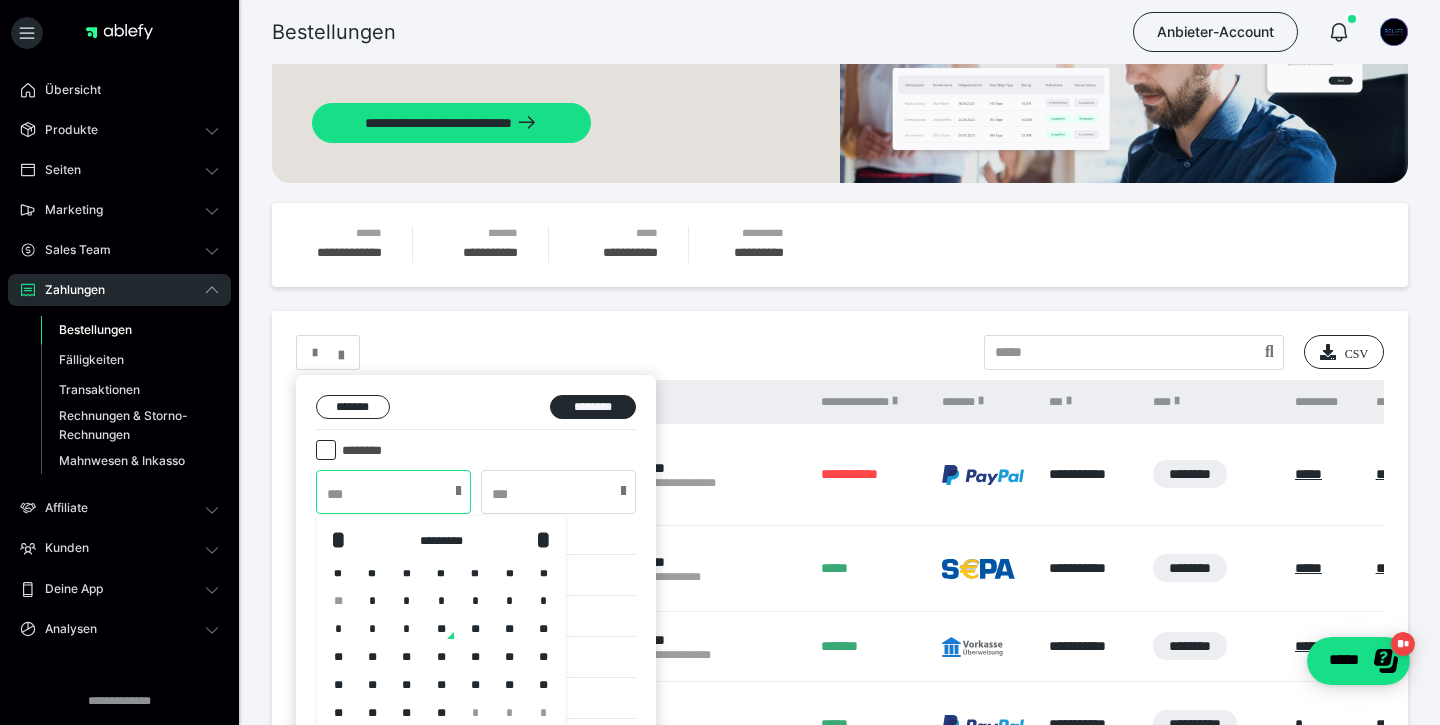 scroll, scrollTop: 167, scrollLeft: 0, axis: vertical 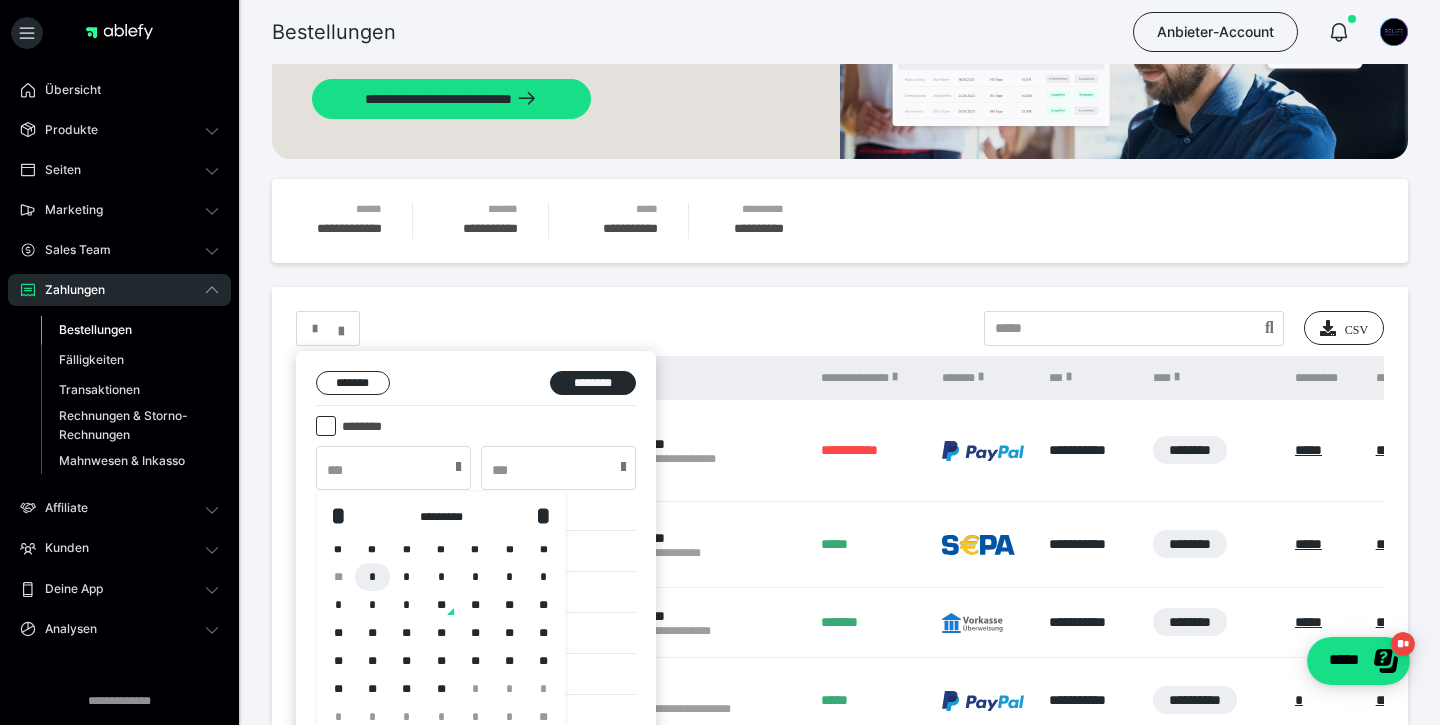 click on "*" at bounding box center [372, 577] 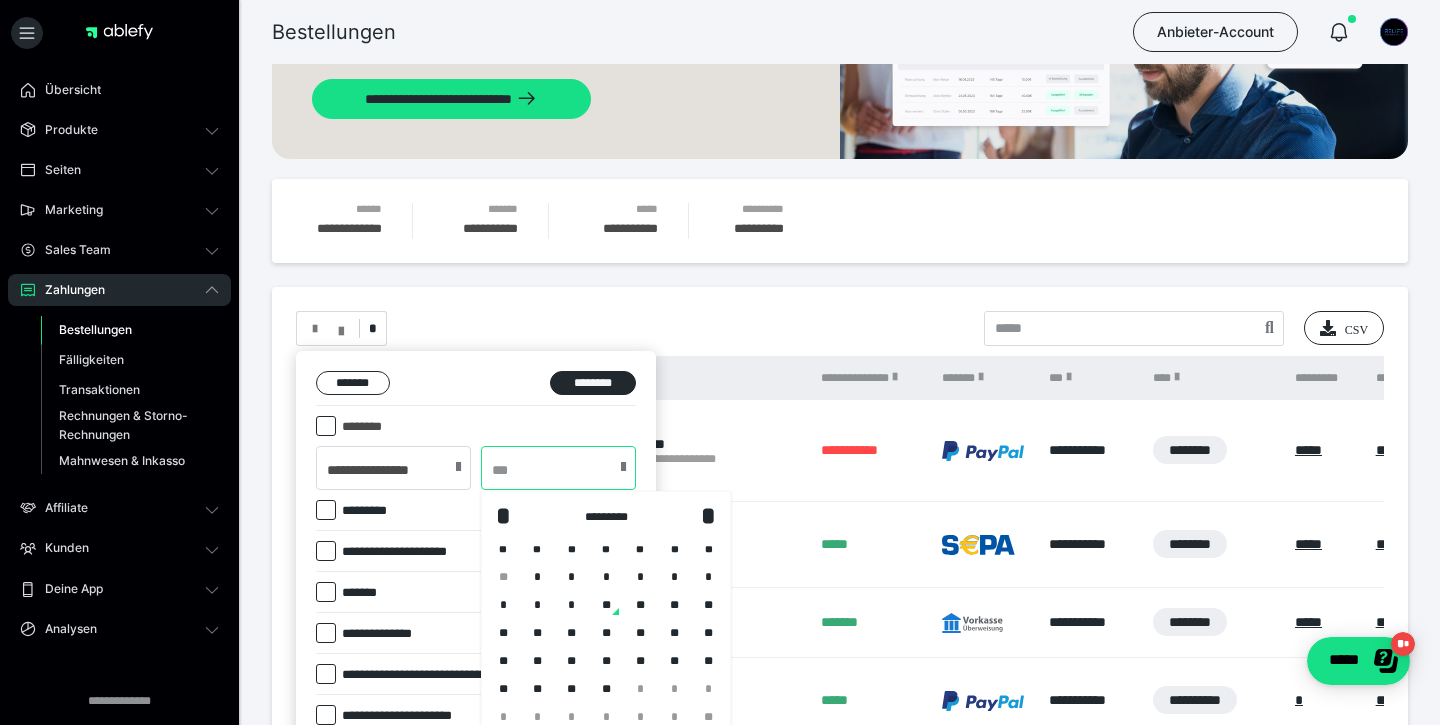 click at bounding box center (558, 468) 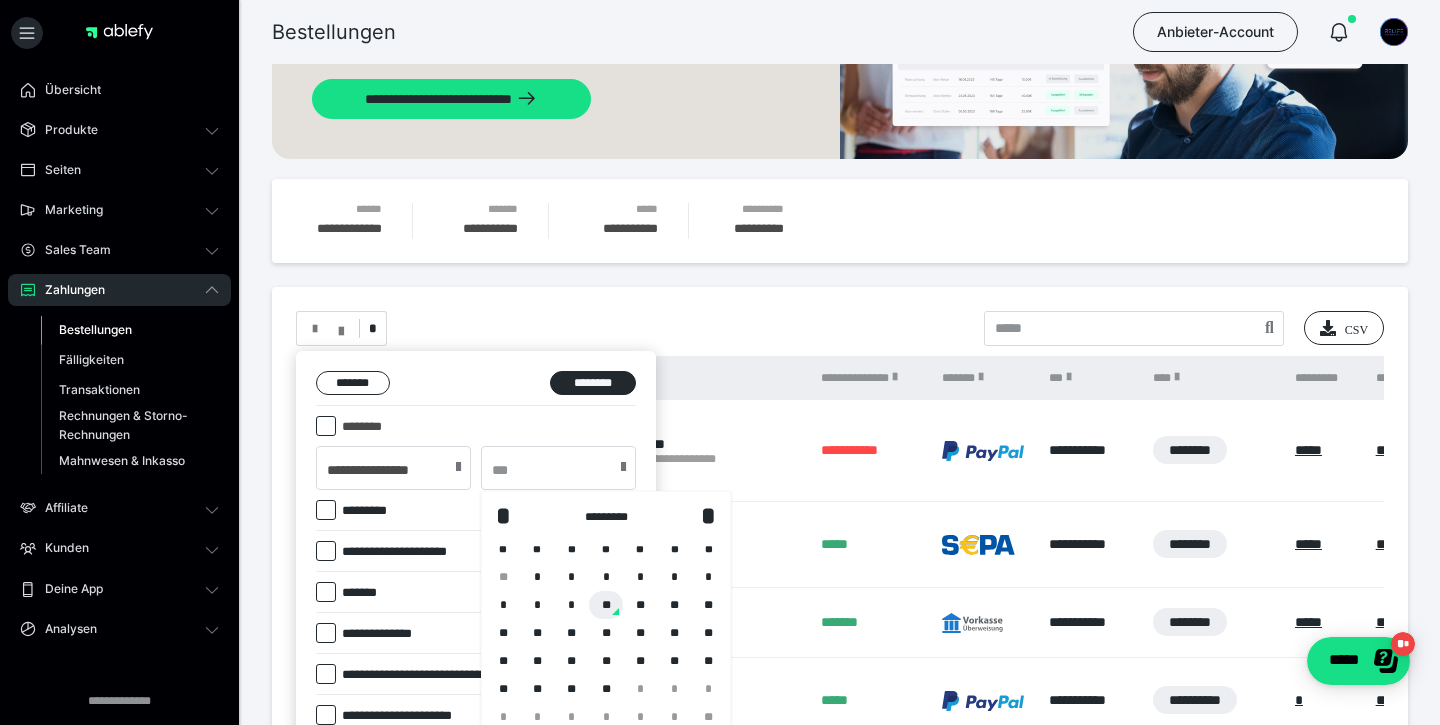 click on "**" at bounding box center (606, 605) 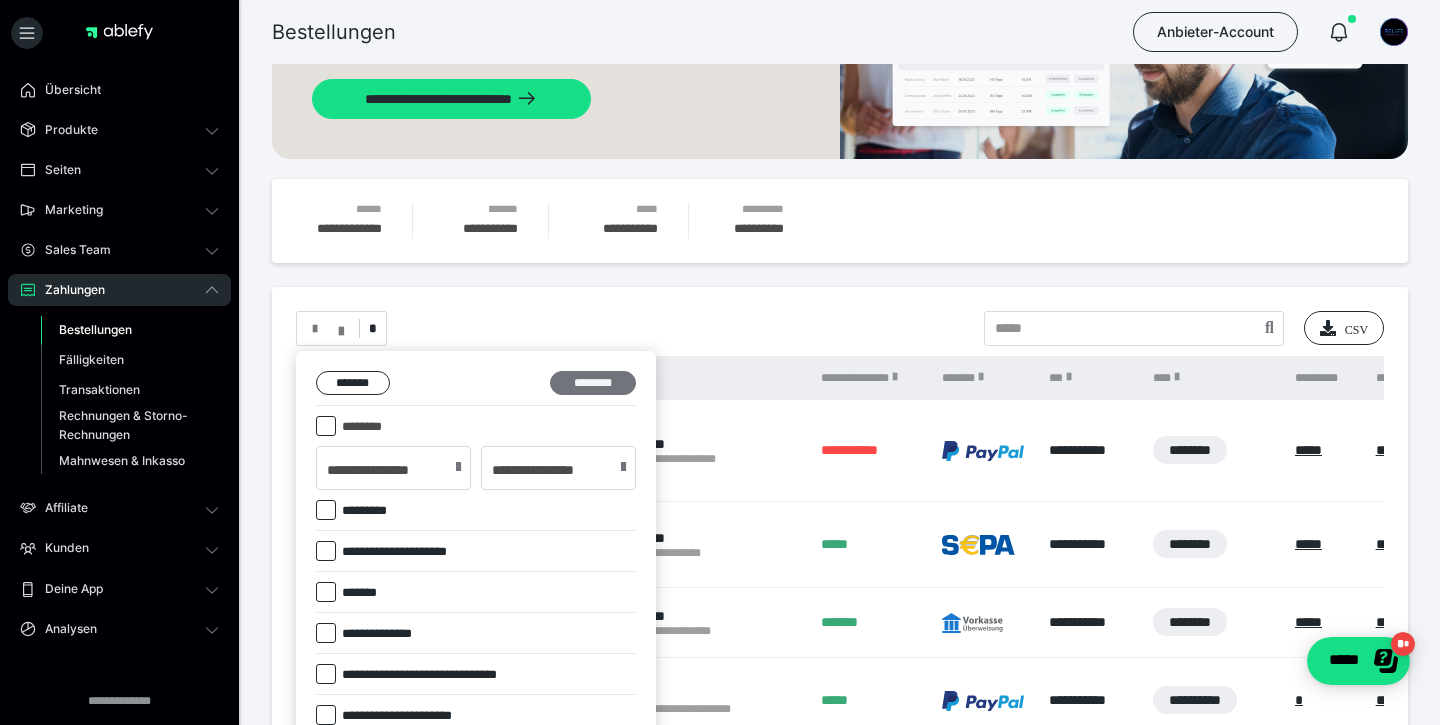 click on "********" at bounding box center (593, 383) 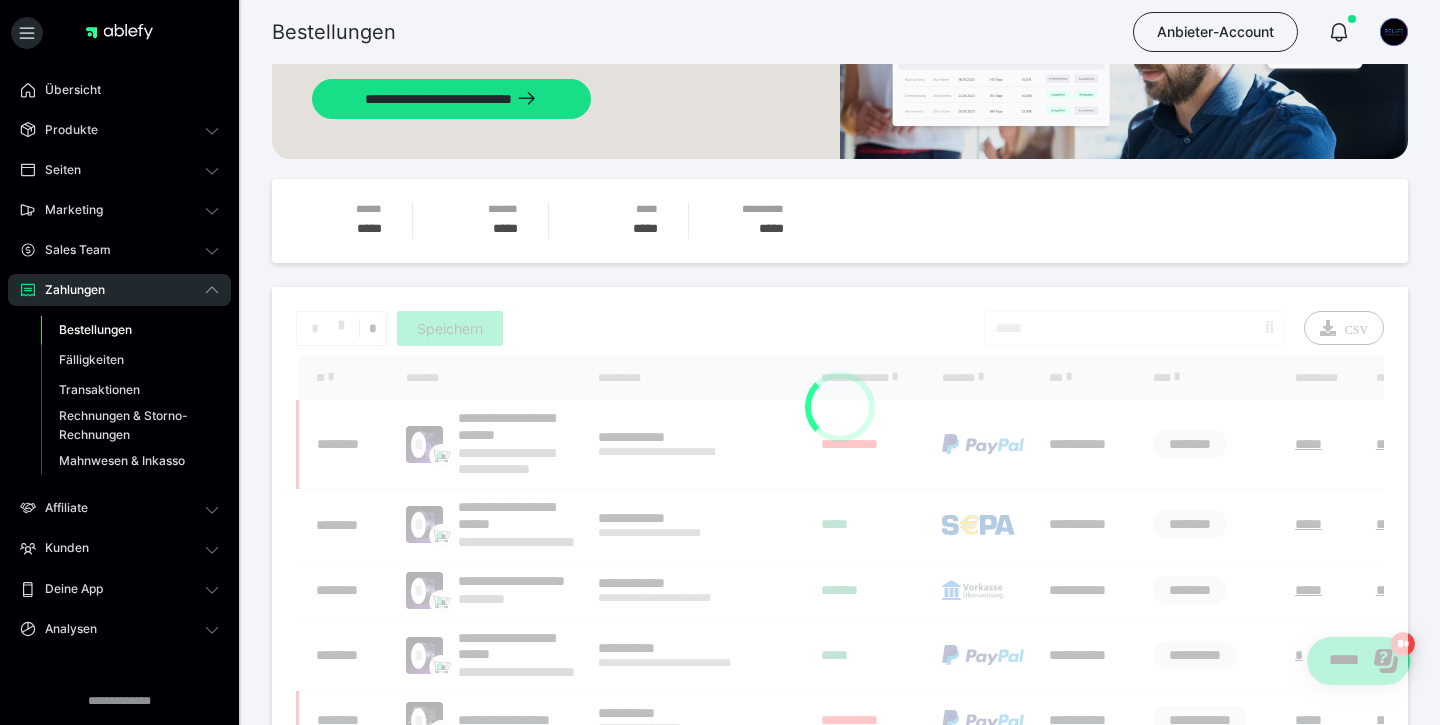 scroll, scrollTop: 92, scrollLeft: 0, axis: vertical 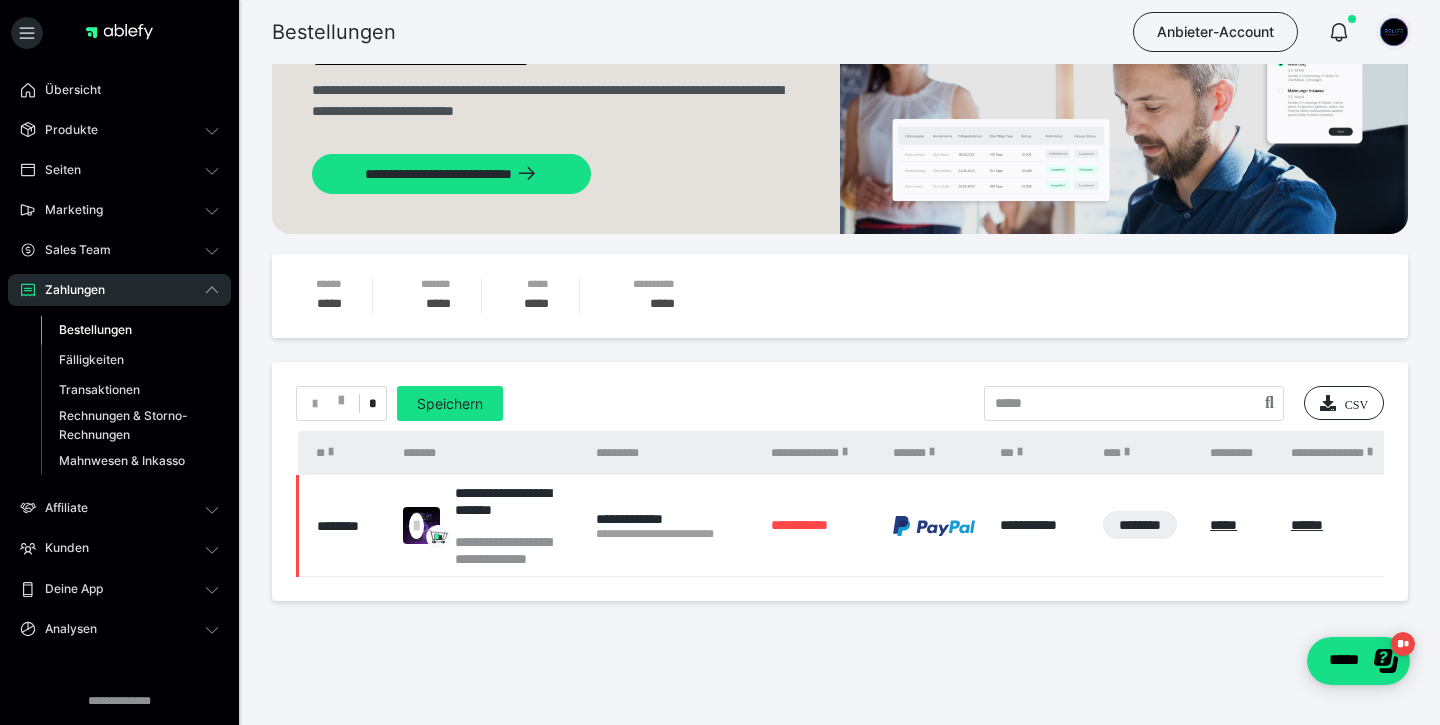 click at bounding box center (1394, 32) 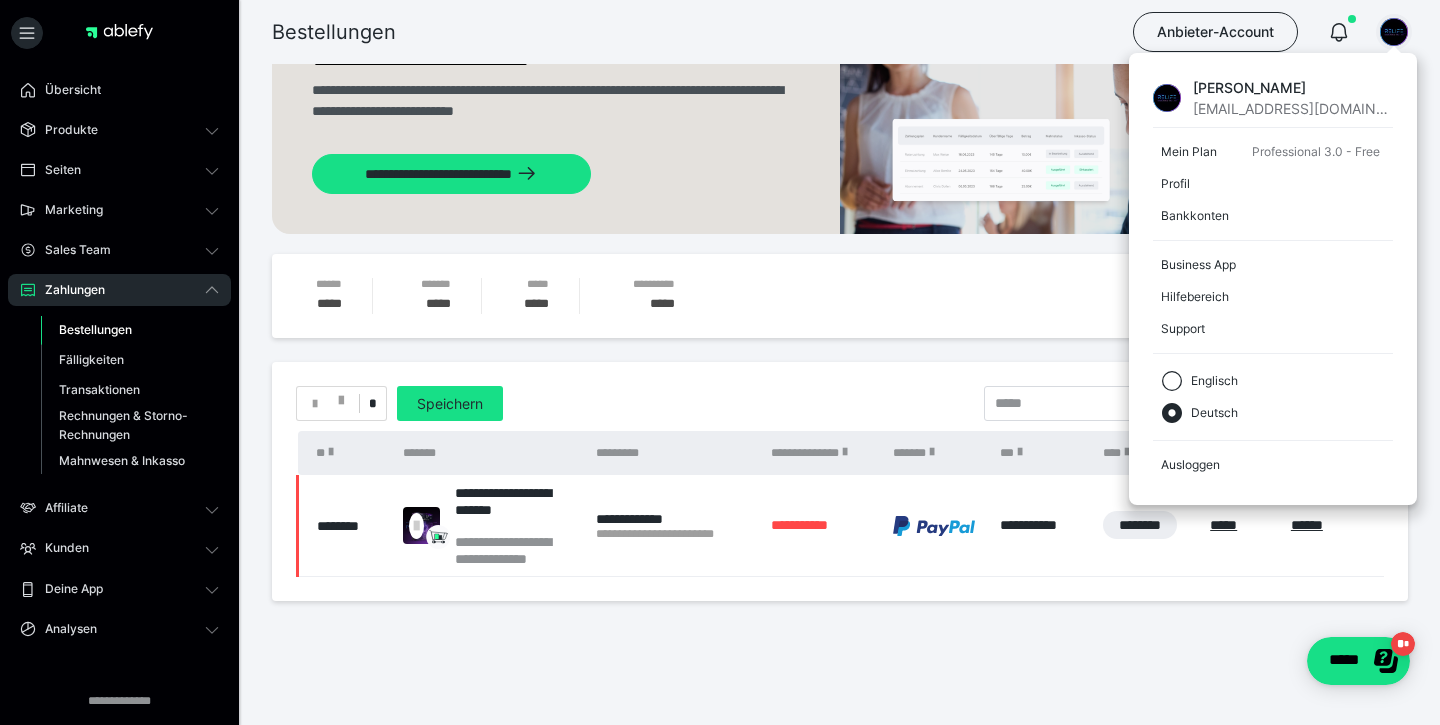 click on "* Speichern CSV" at bounding box center [840, 403] 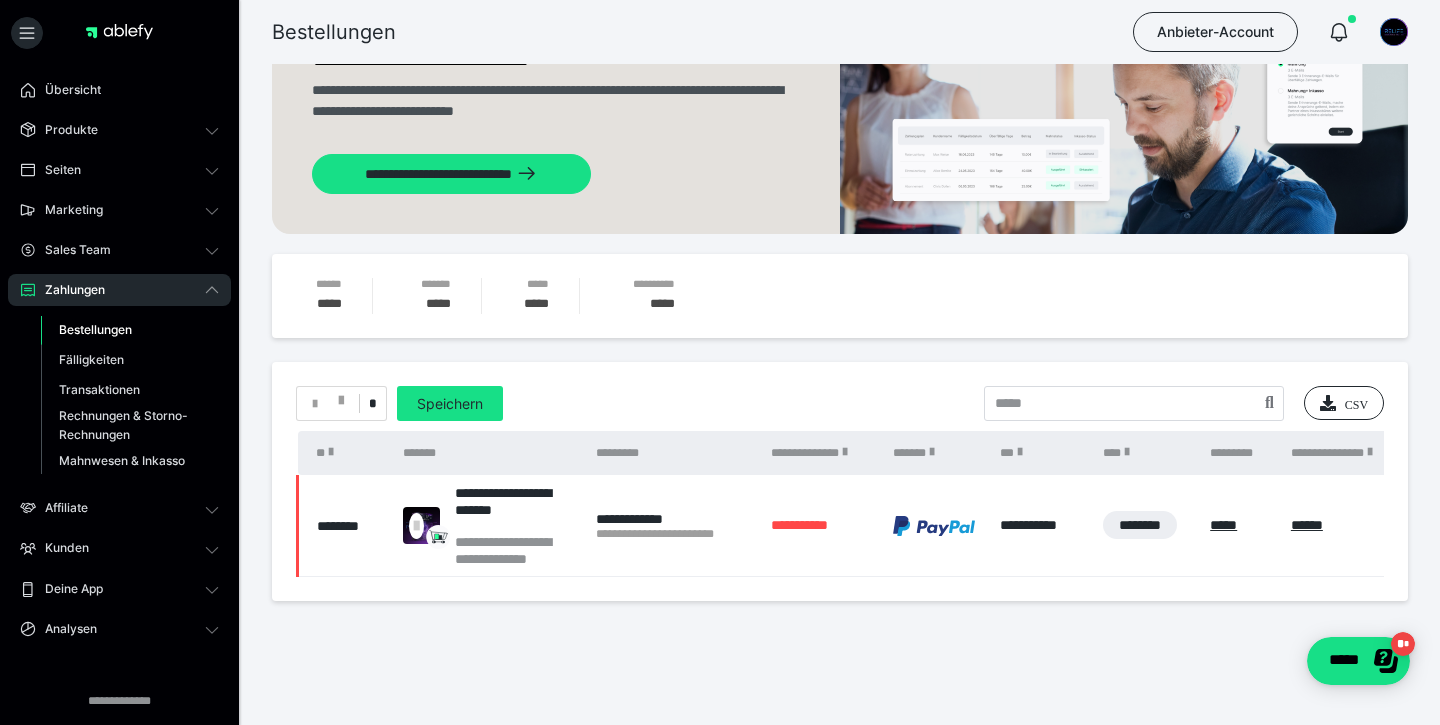 scroll, scrollTop: 92, scrollLeft: 0, axis: vertical 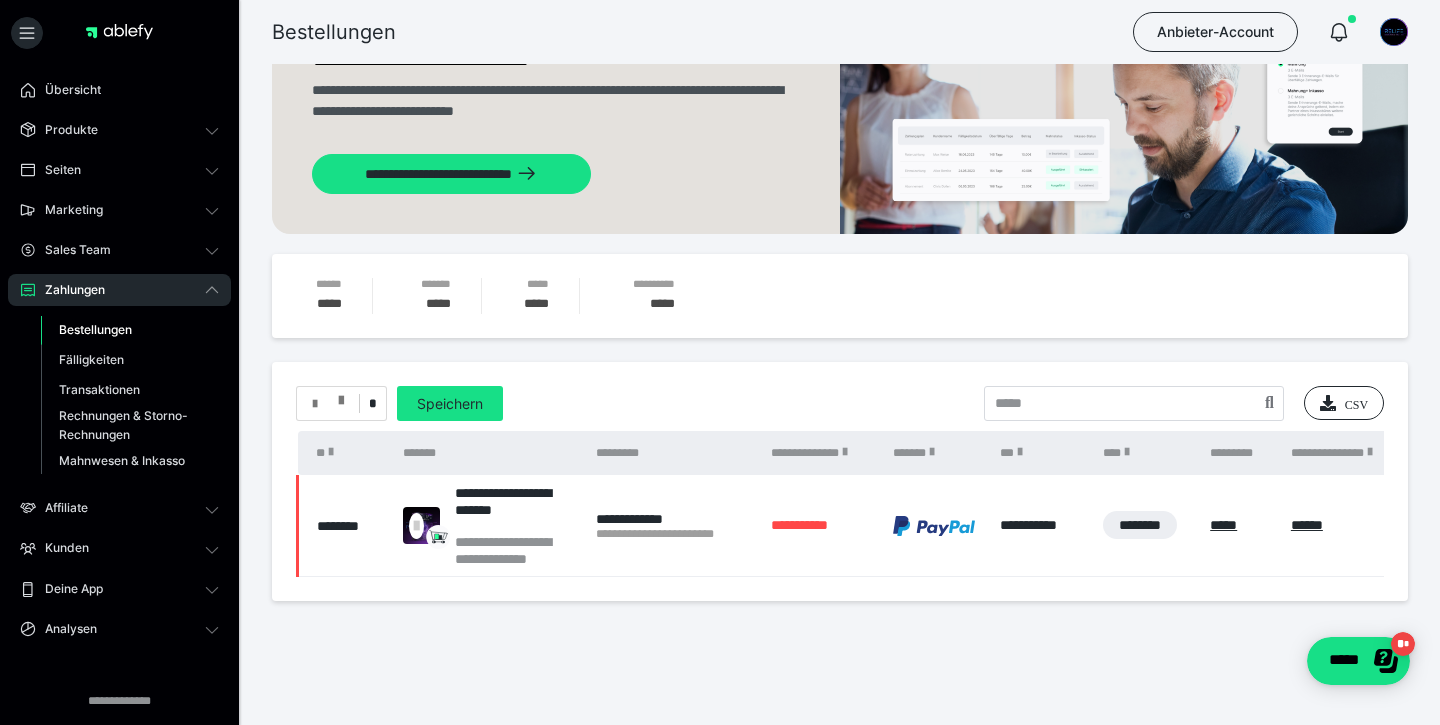 click at bounding box center (341, 396) 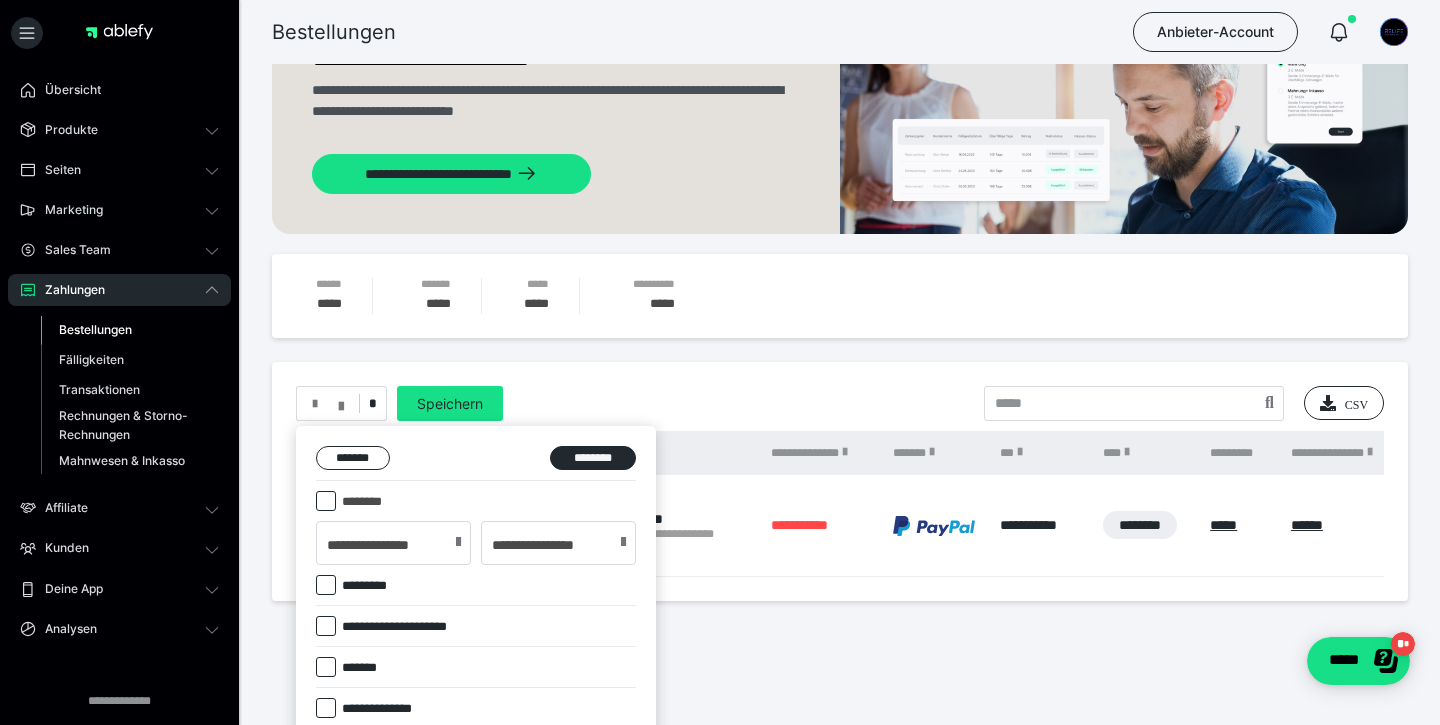click at bounding box center [326, 501] 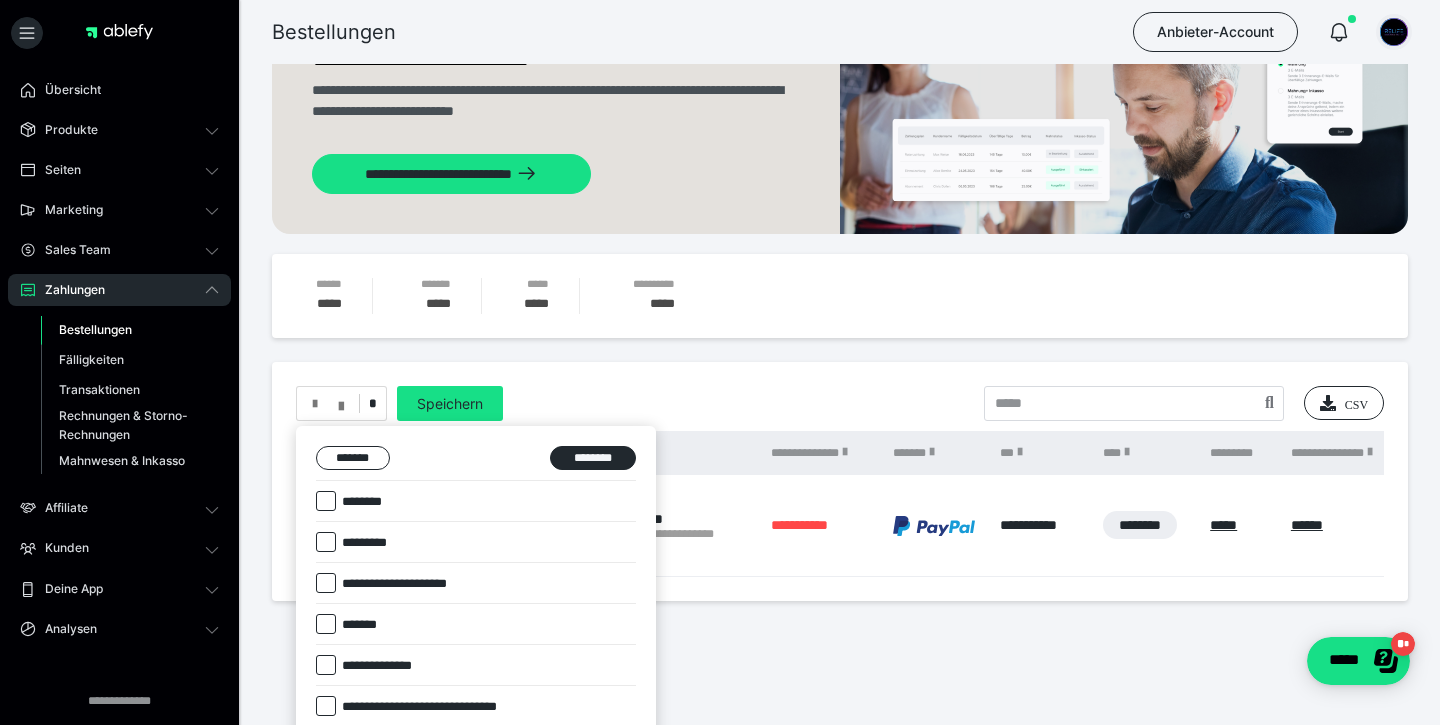 click at bounding box center [1394, 32] 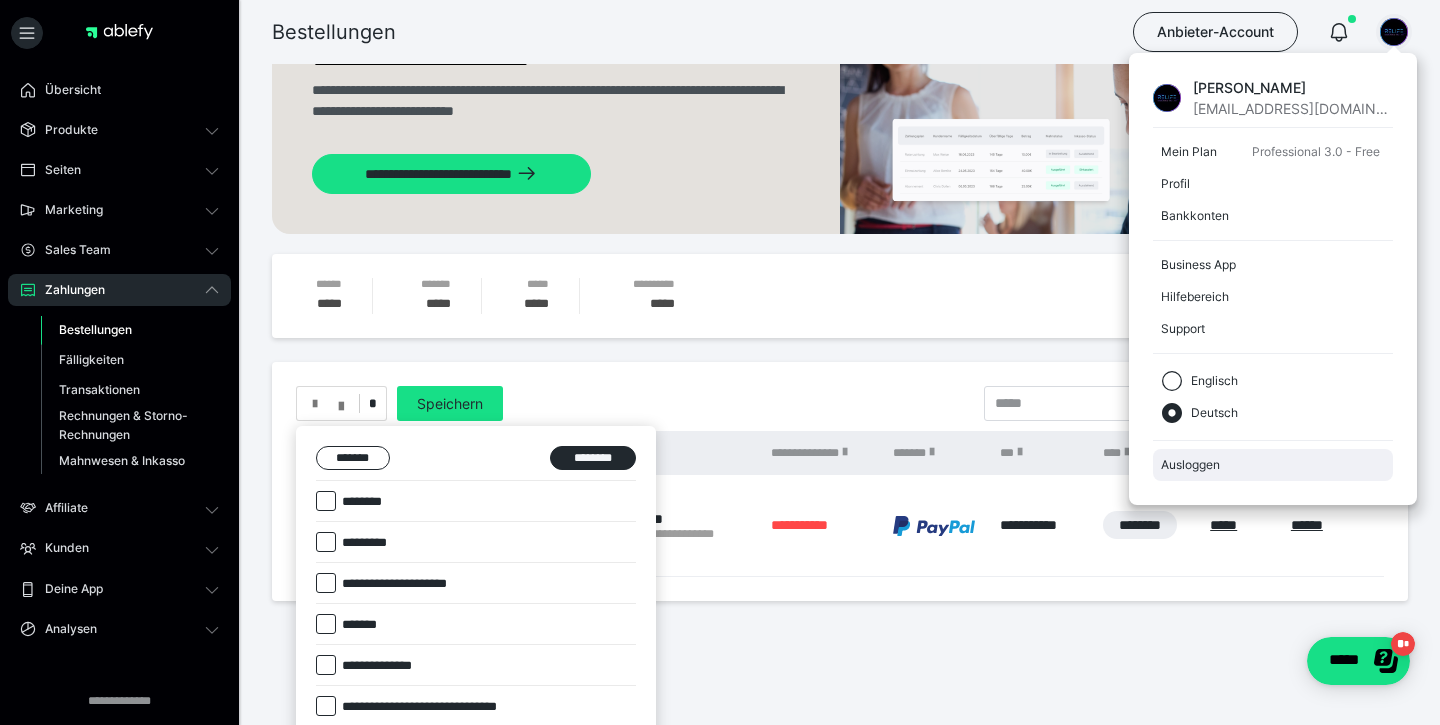 click on "Ausloggen" at bounding box center (1273, 465) 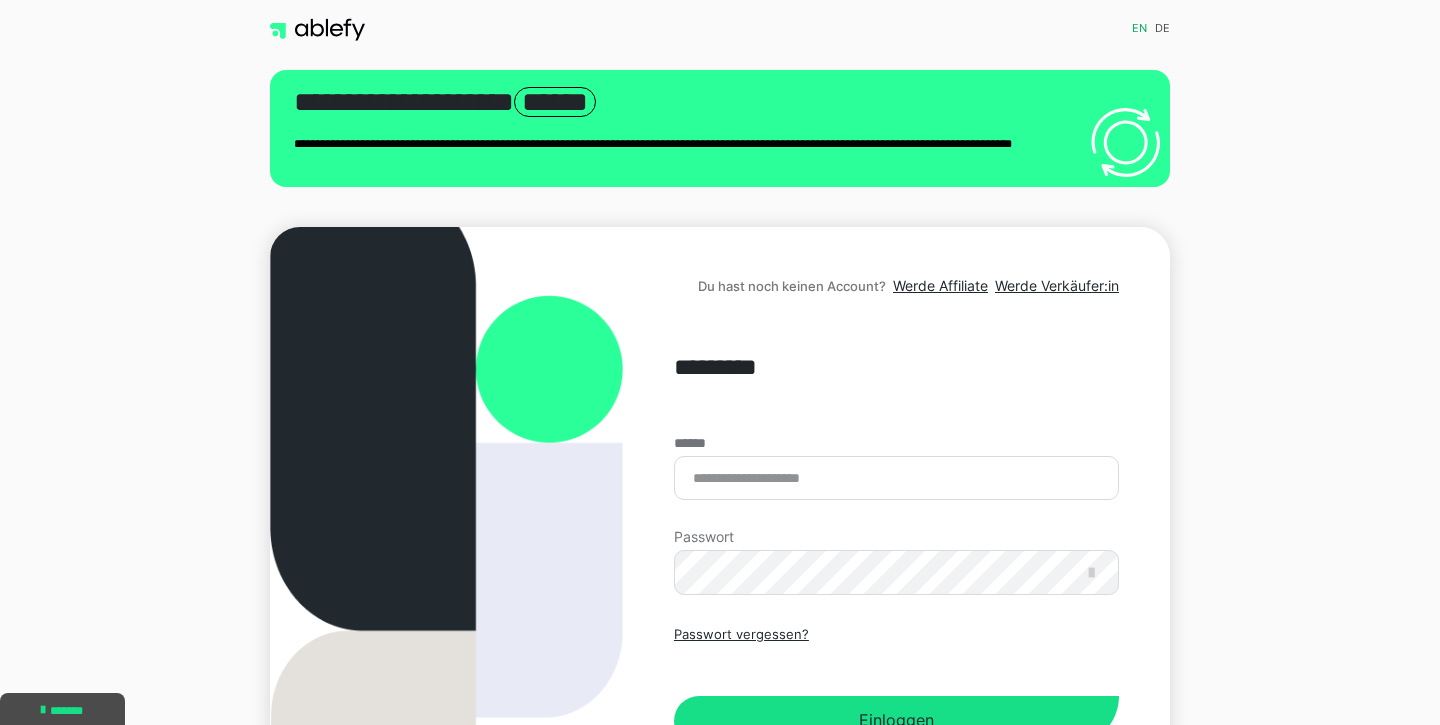 scroll, scrollTop: 0, scrollLeft: 0, axis: both 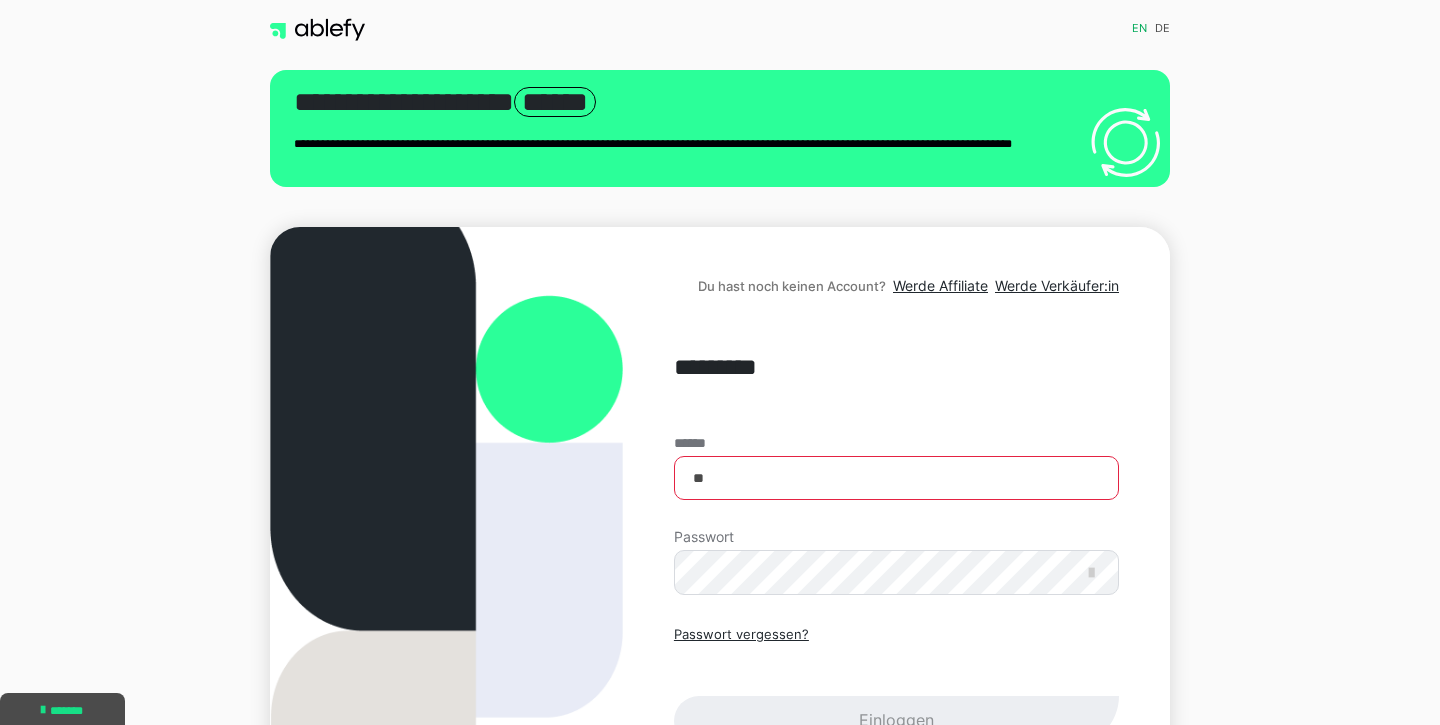 type on "*" 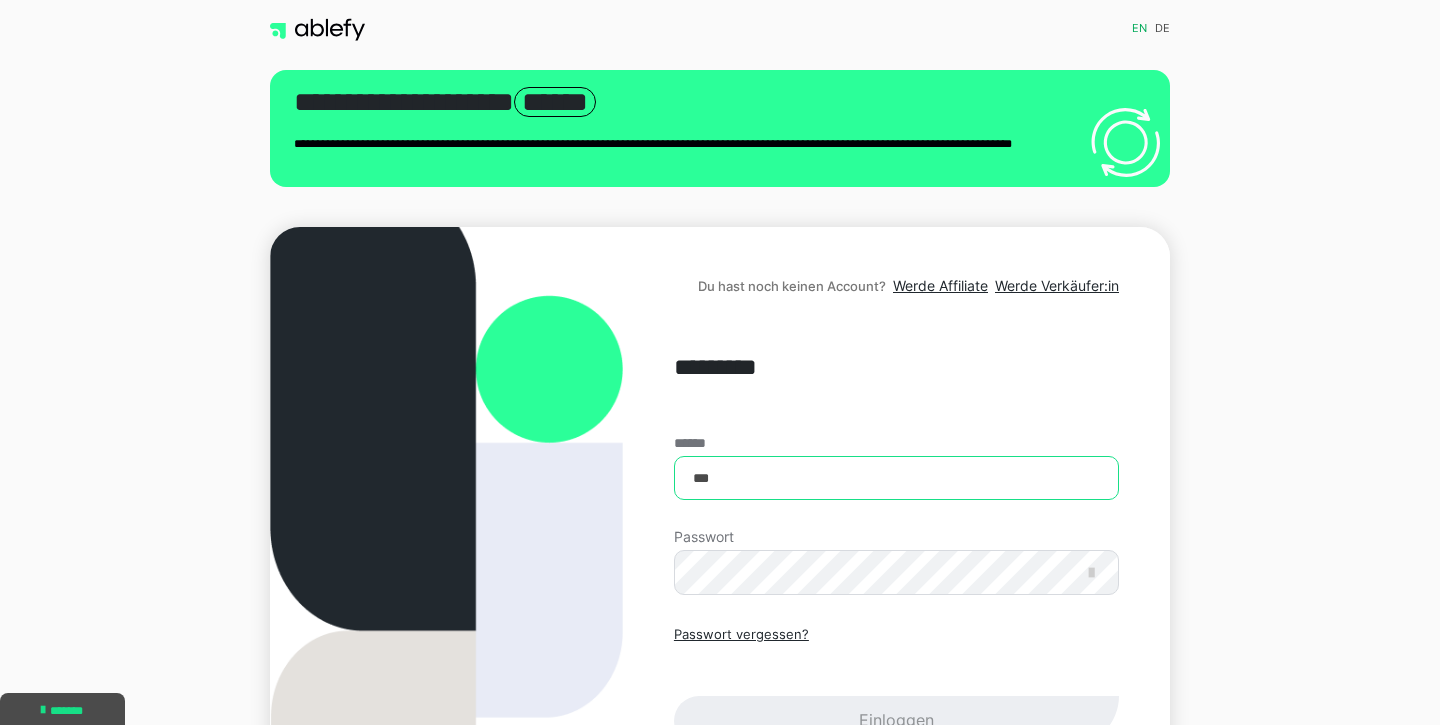 type on "**********" 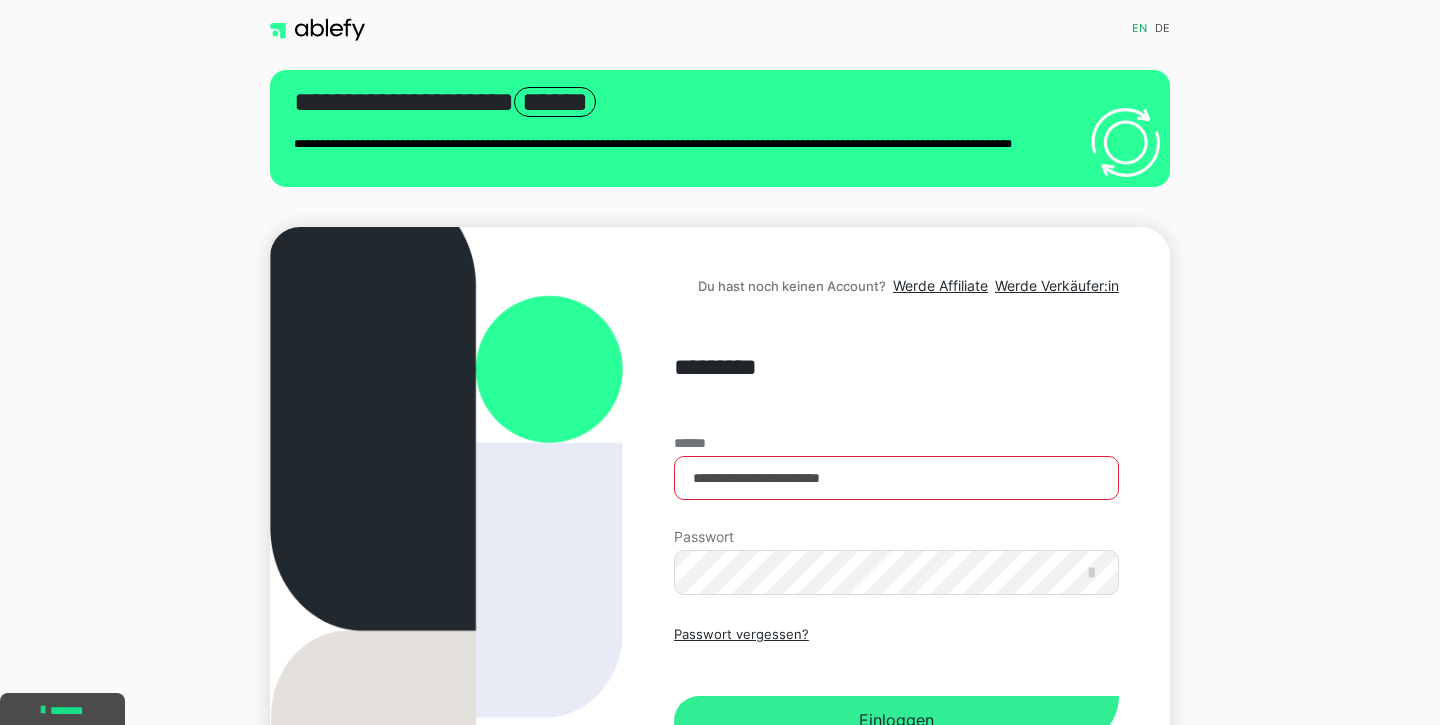 click on "Einloggen" at bounding box center (896, 721) 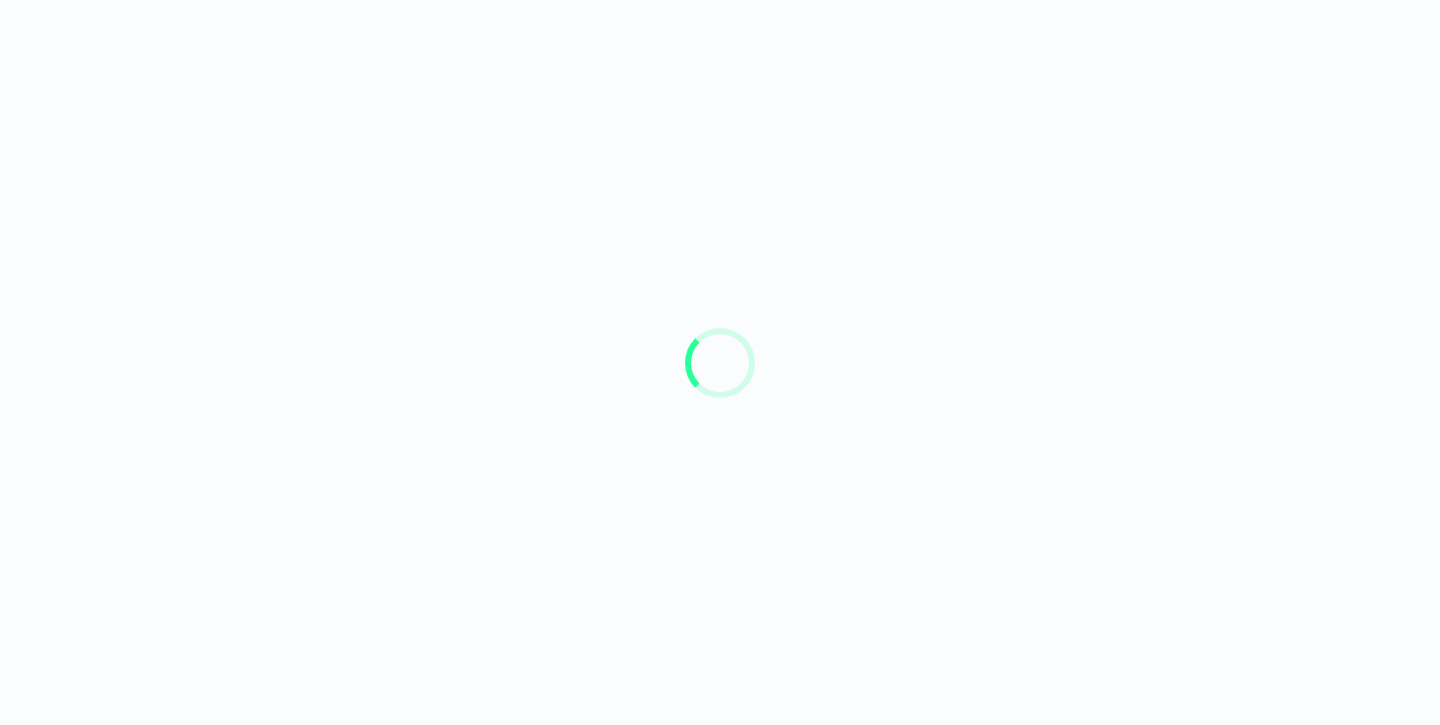 scroll, scrollTop: 0, scrollLeft: 0, axis: both 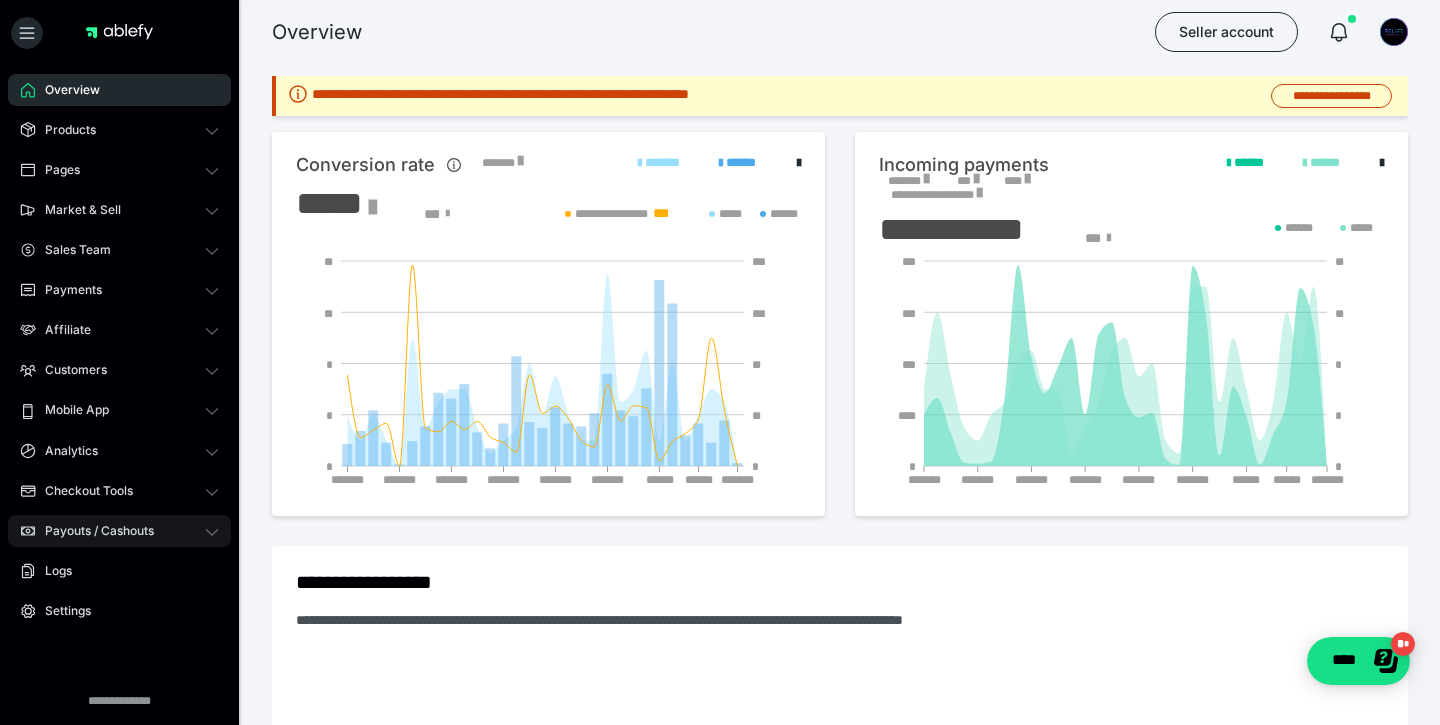 click on "Payouts / Cashouts" at bounding box center (92, 531) 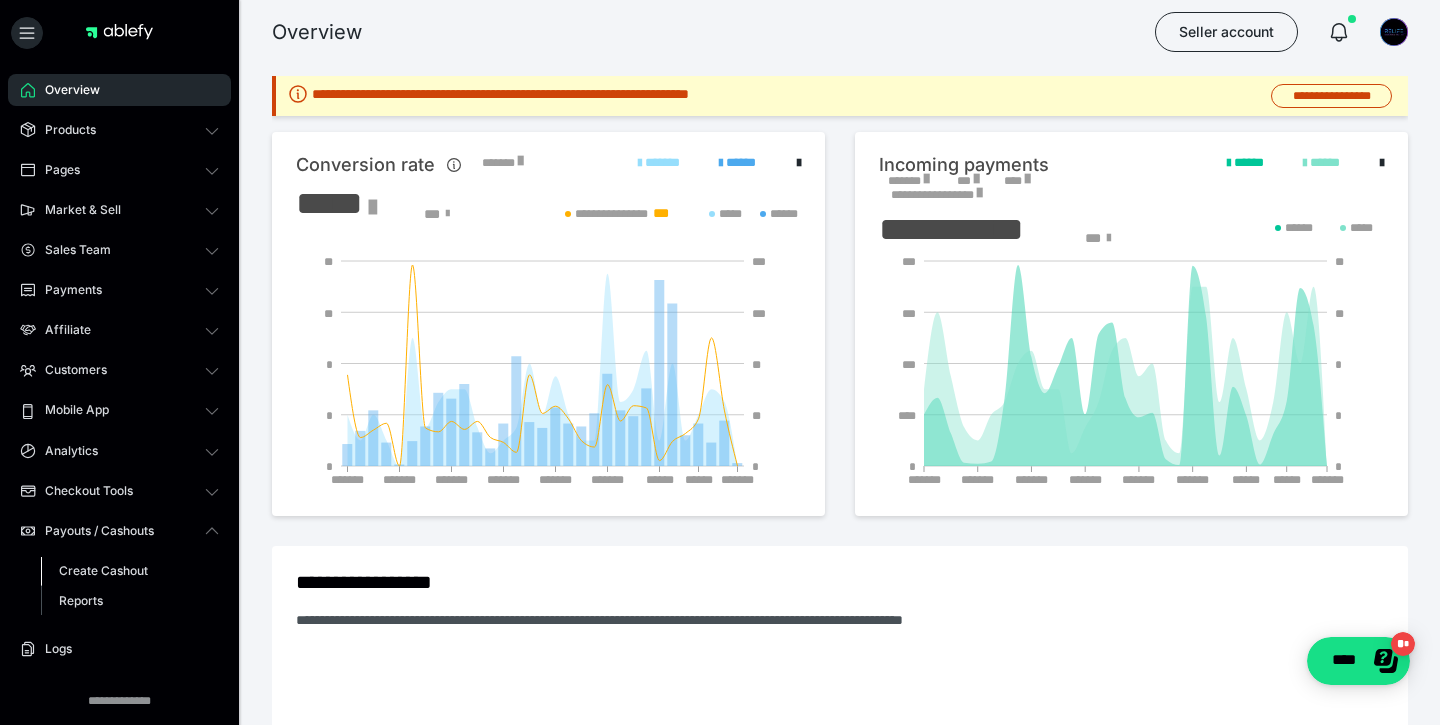 click on "Create Cashout" at bounding box center [103, 570] 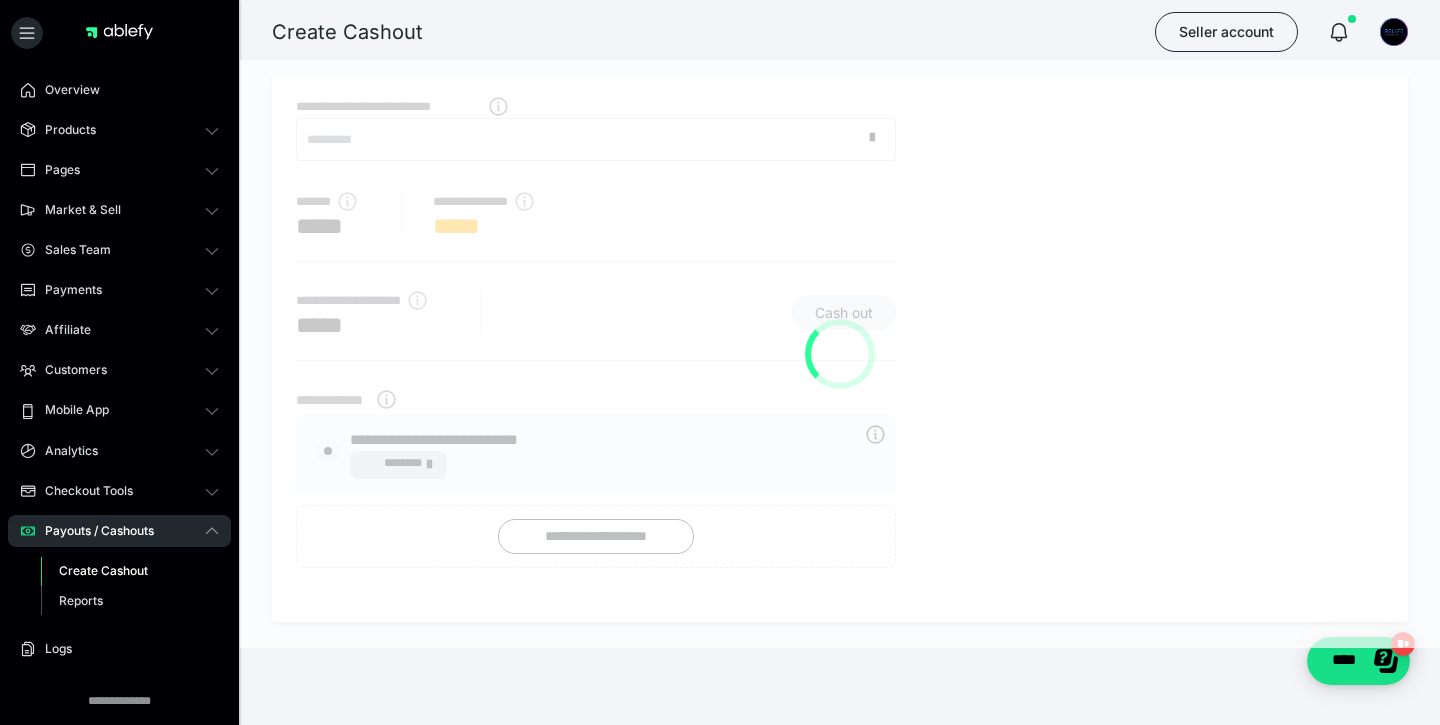 radio on "****" 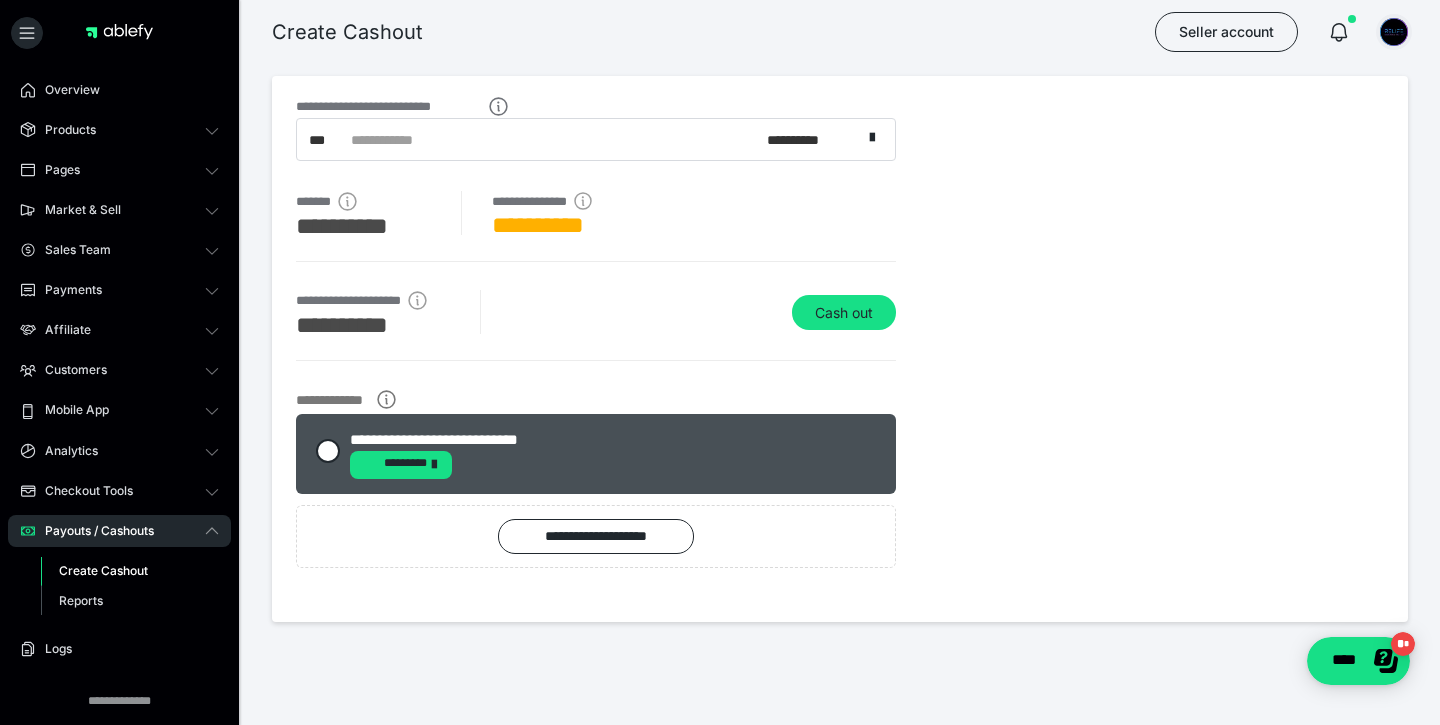 click at bounding box center (1394, 32) 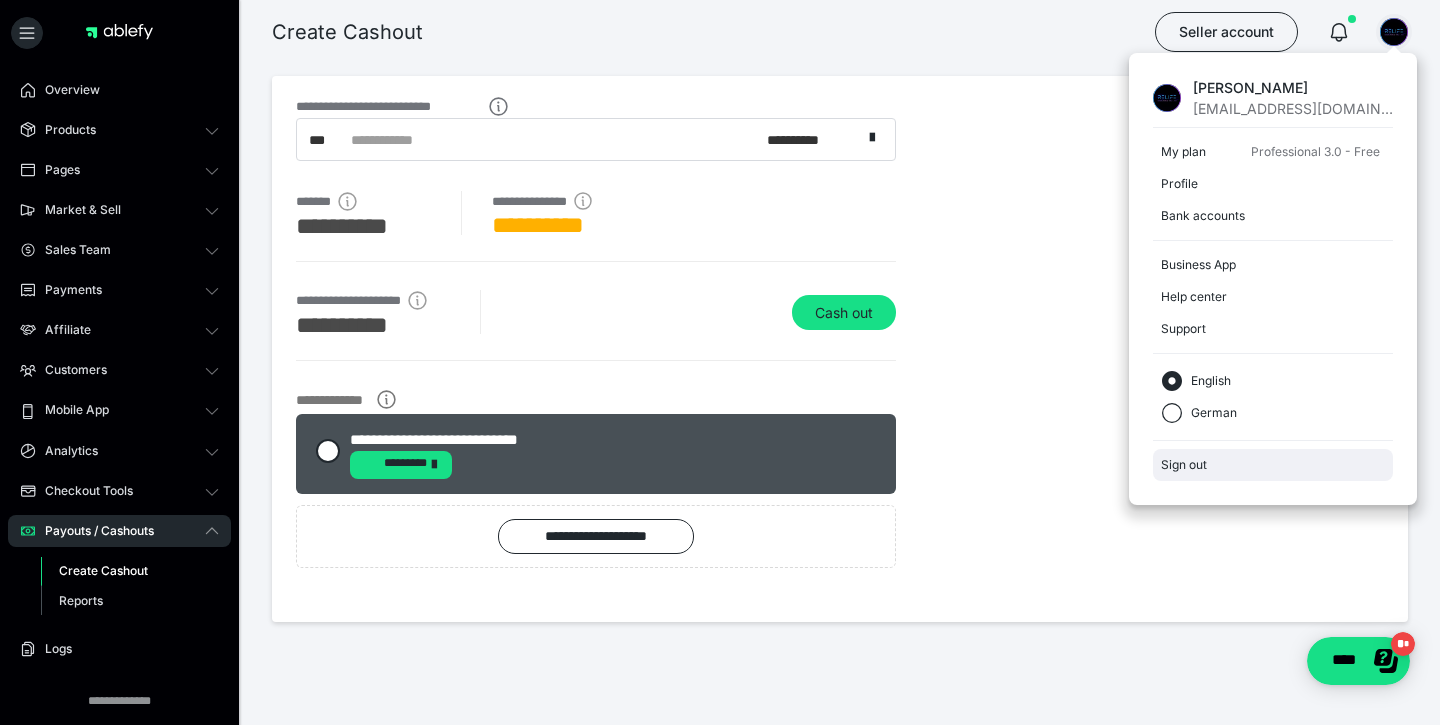 click on "Sign out" at bounding box center (1273, 465) 